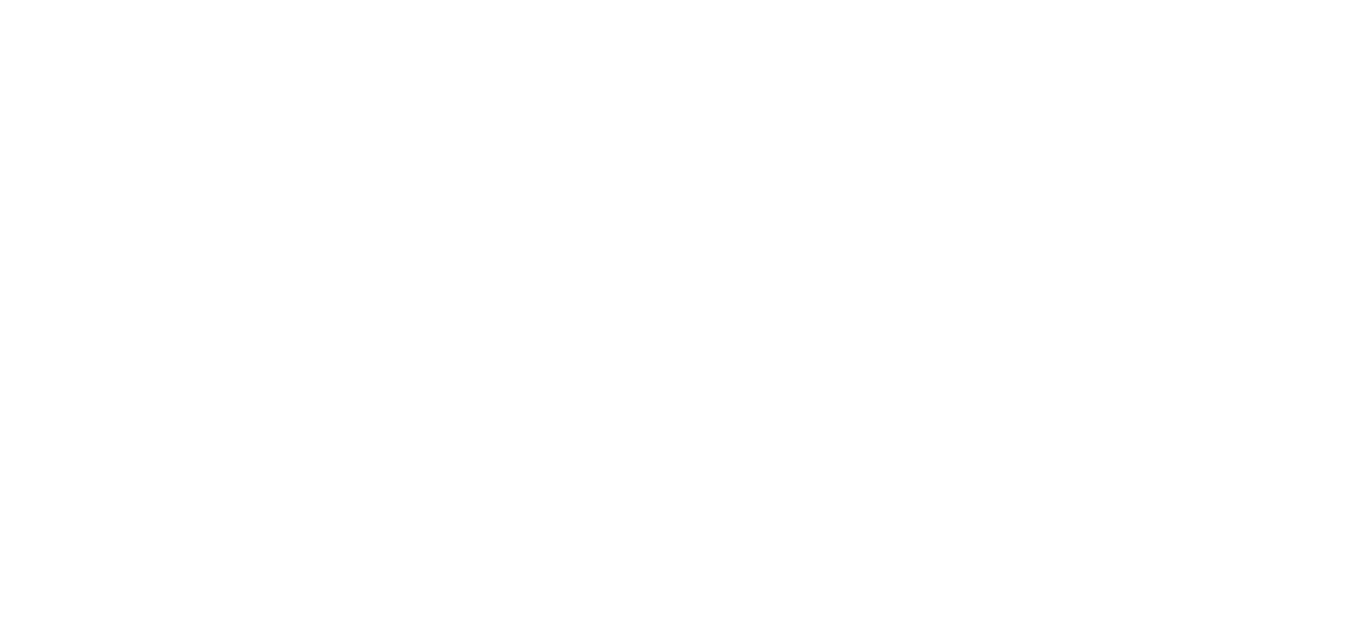scroll, scrollTop: 0, scrollLeft: 0, axis: both 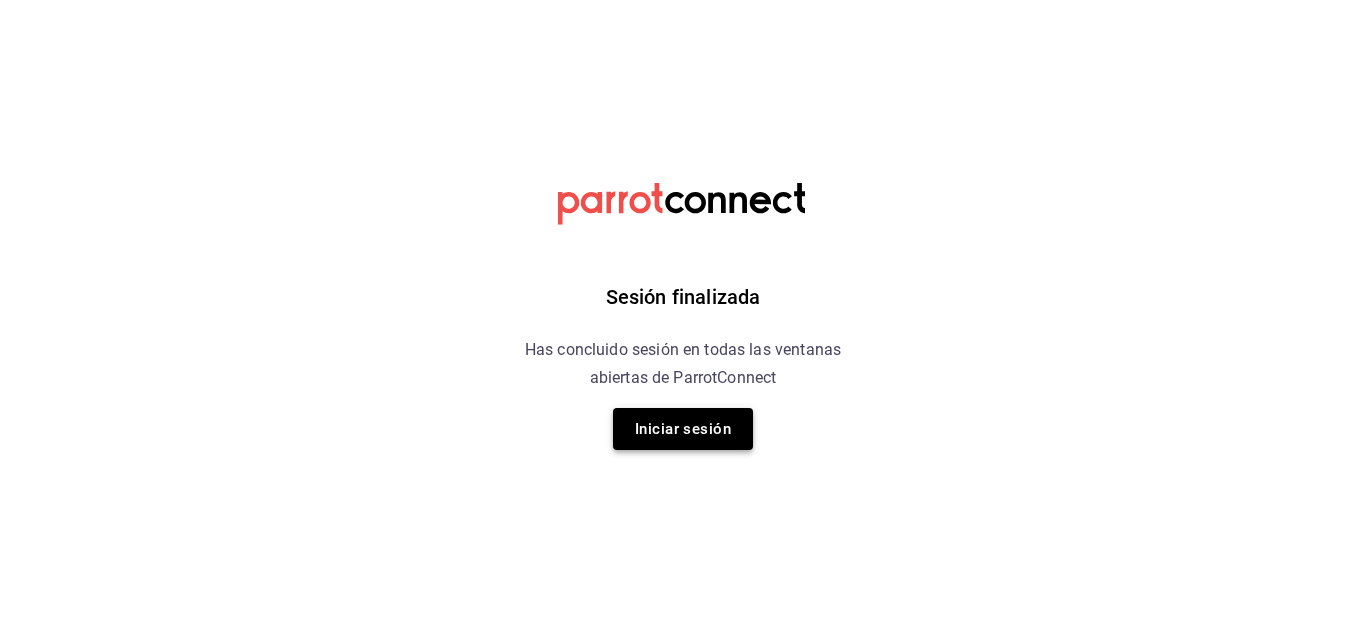 click on "Iniciar sesión" at bounding box center [683, 429] 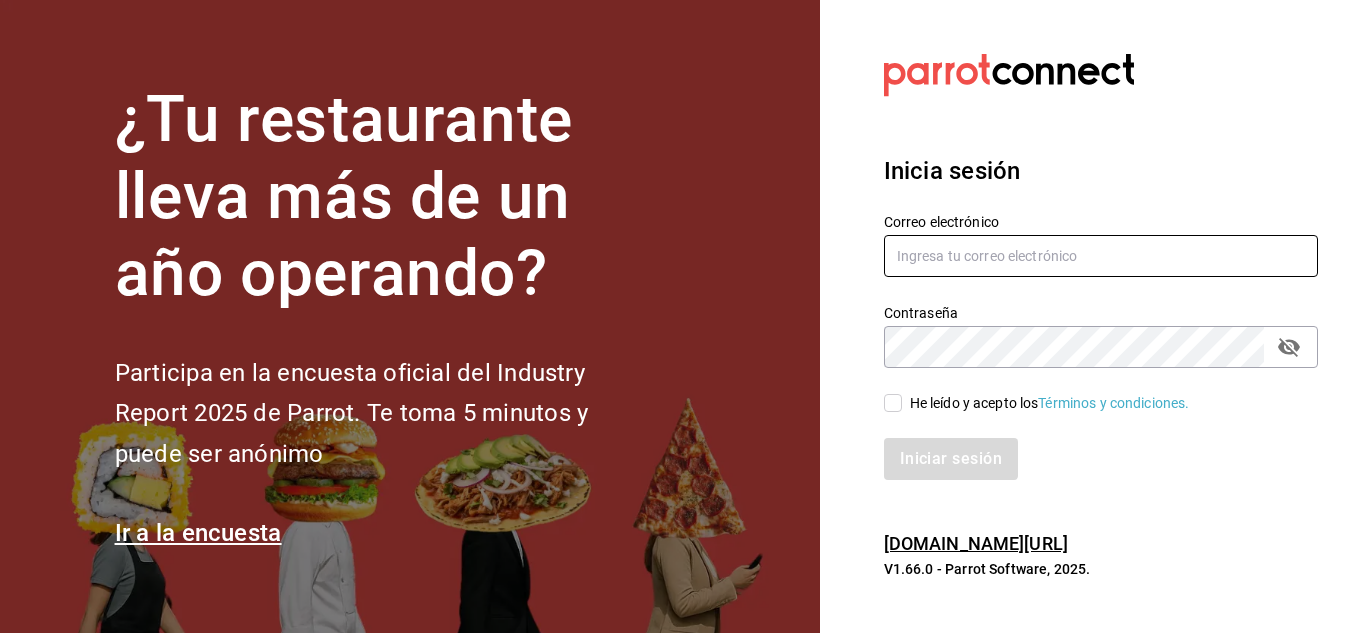 click at bounding box center (1101, 256) 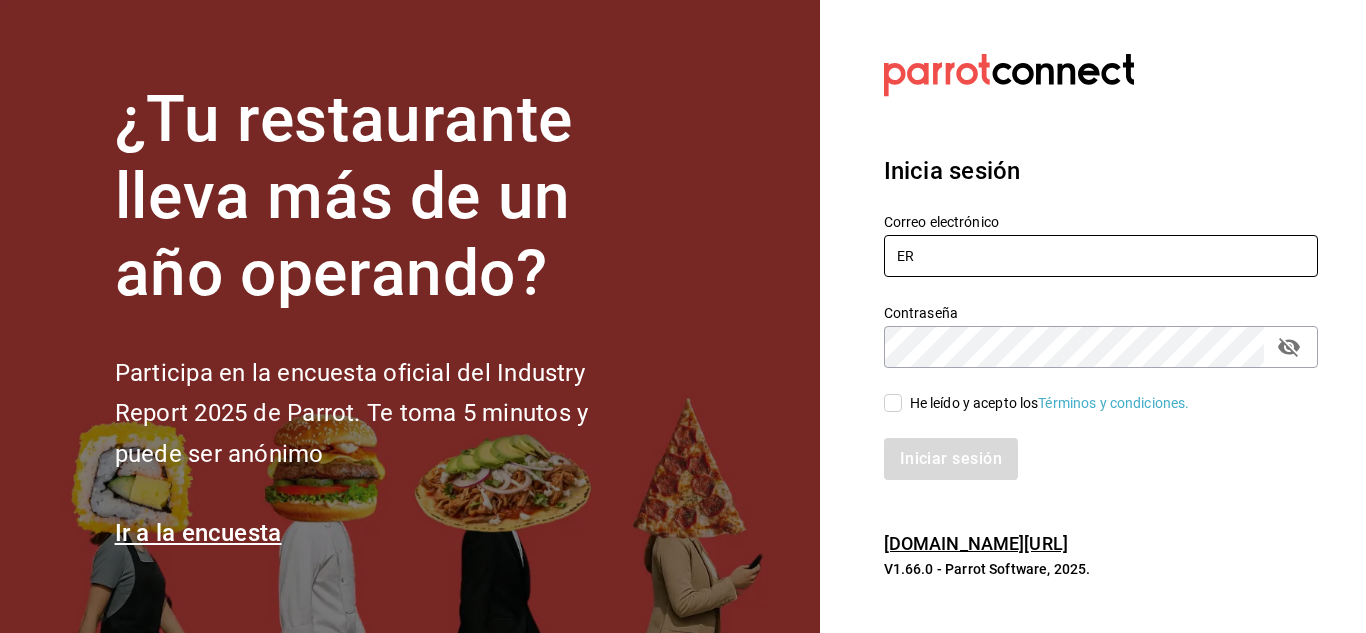 type on "E" 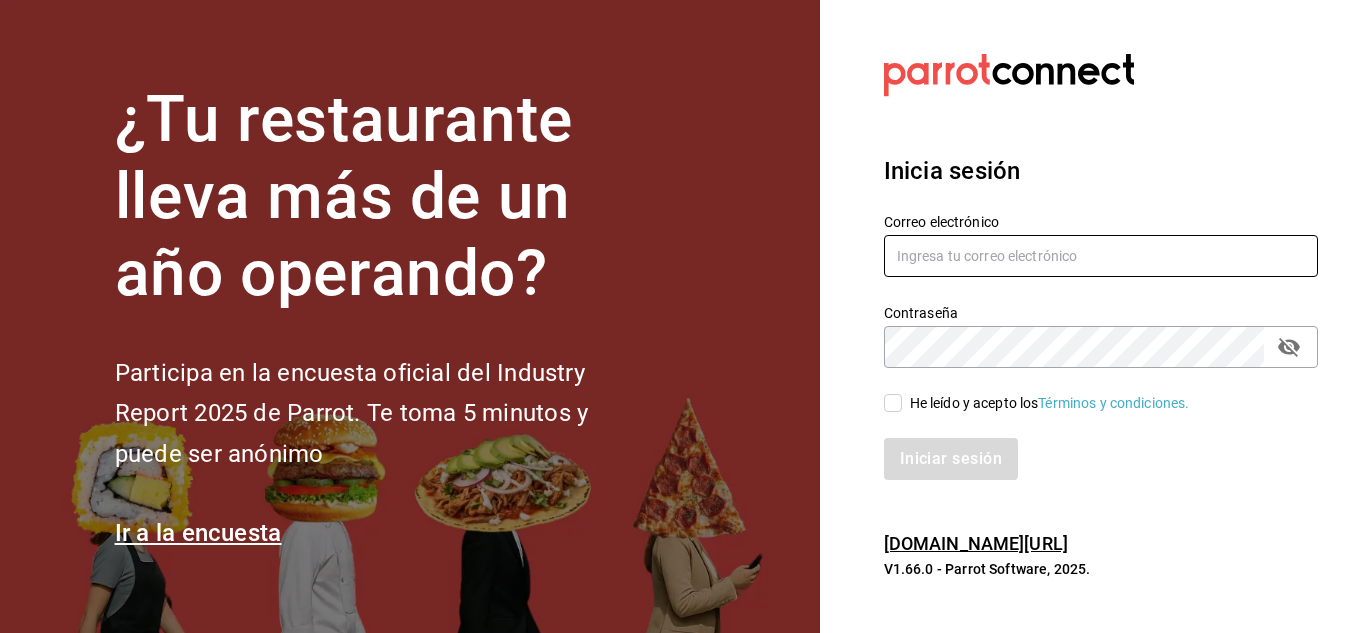click at bounding box center (1101, 256) 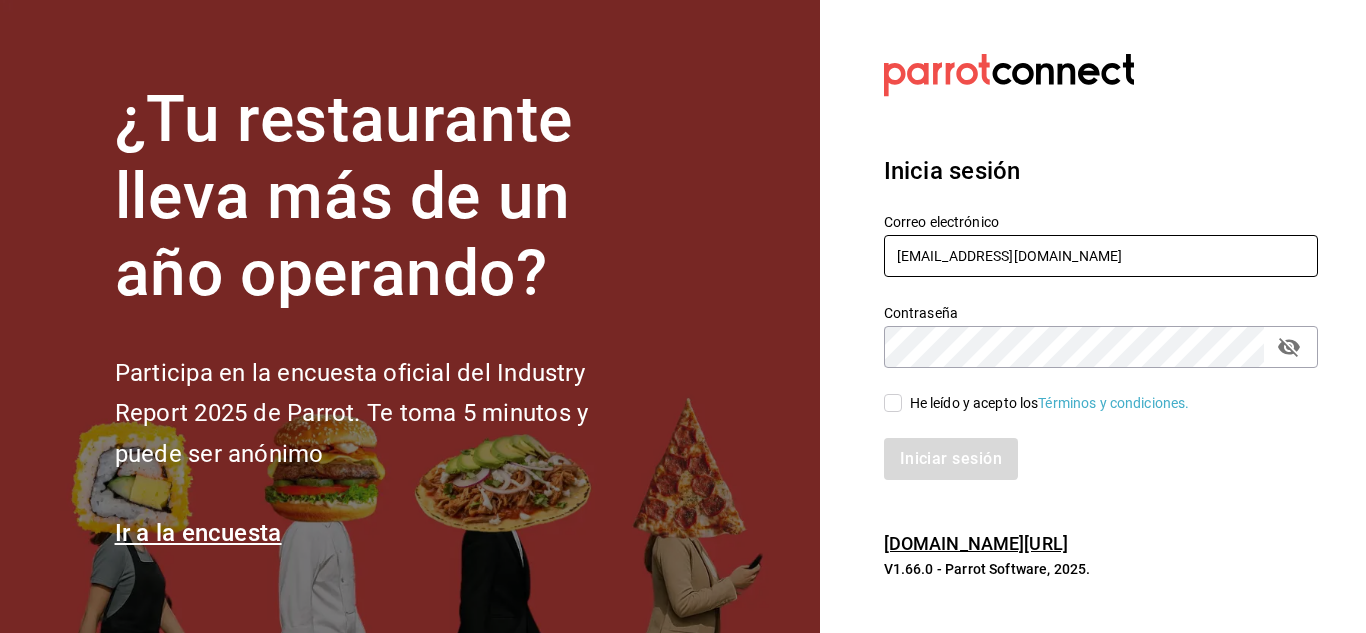 type on "[EMAIL_ADDRESS][DOMAIN_NAME]" 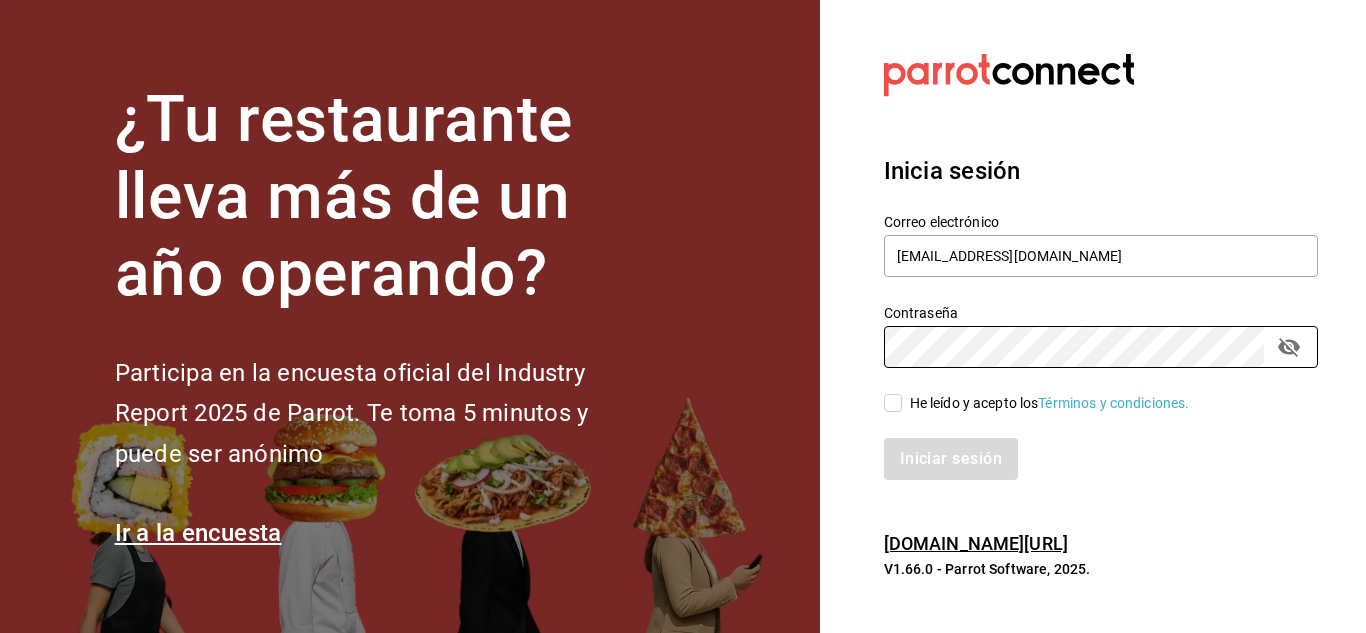 click on "He leído y acepto los  Términos y condiciones." at bounding box center (1046, 403) 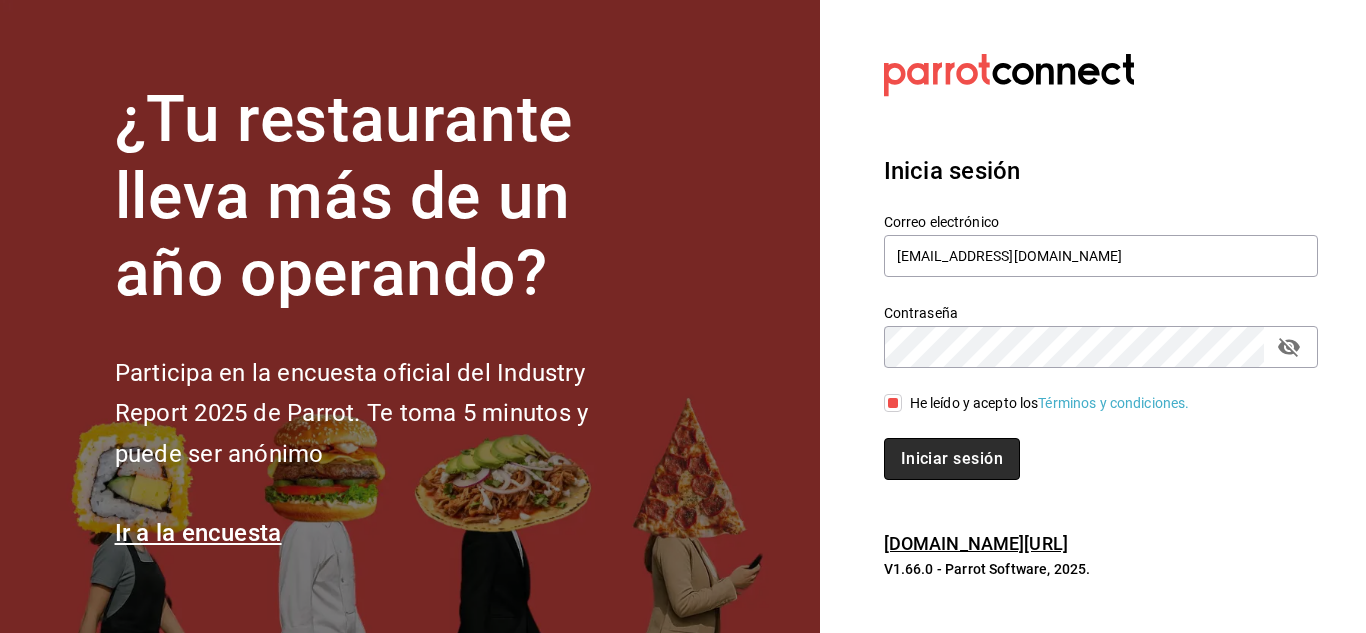 click on "Iniciar sesión" at bounding box center [952, 459] 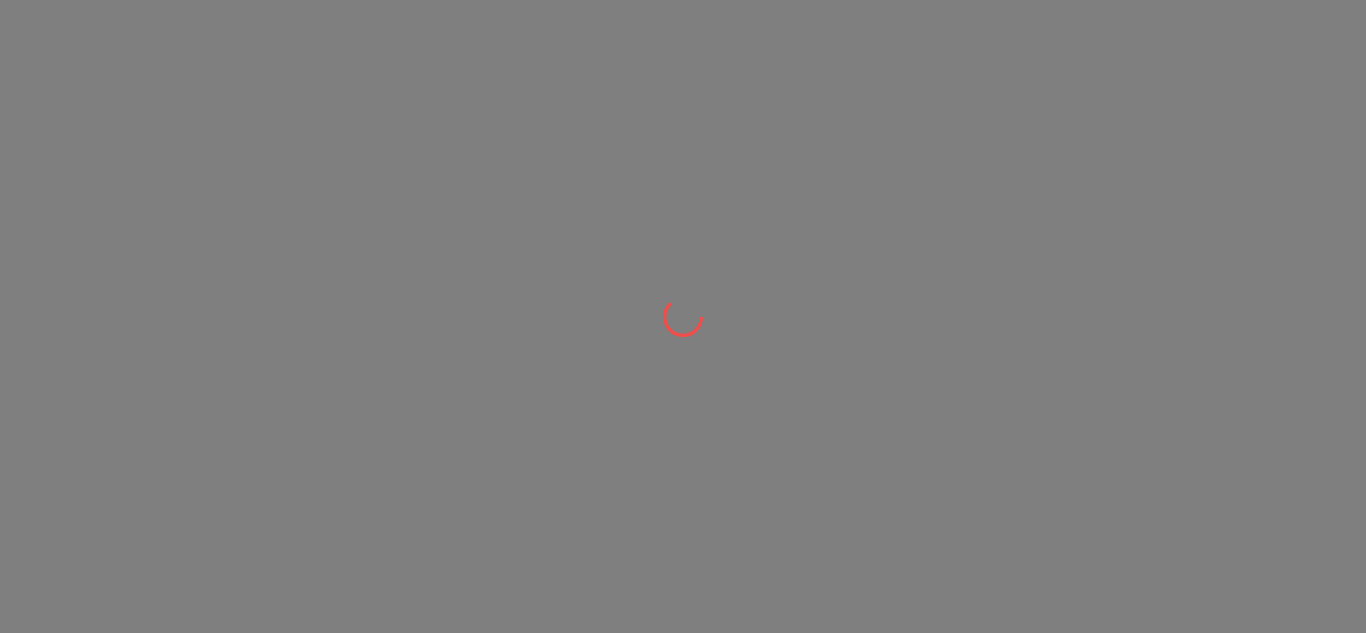 scroll, scrollTop: 0, scrollLeft: 0, axis: both 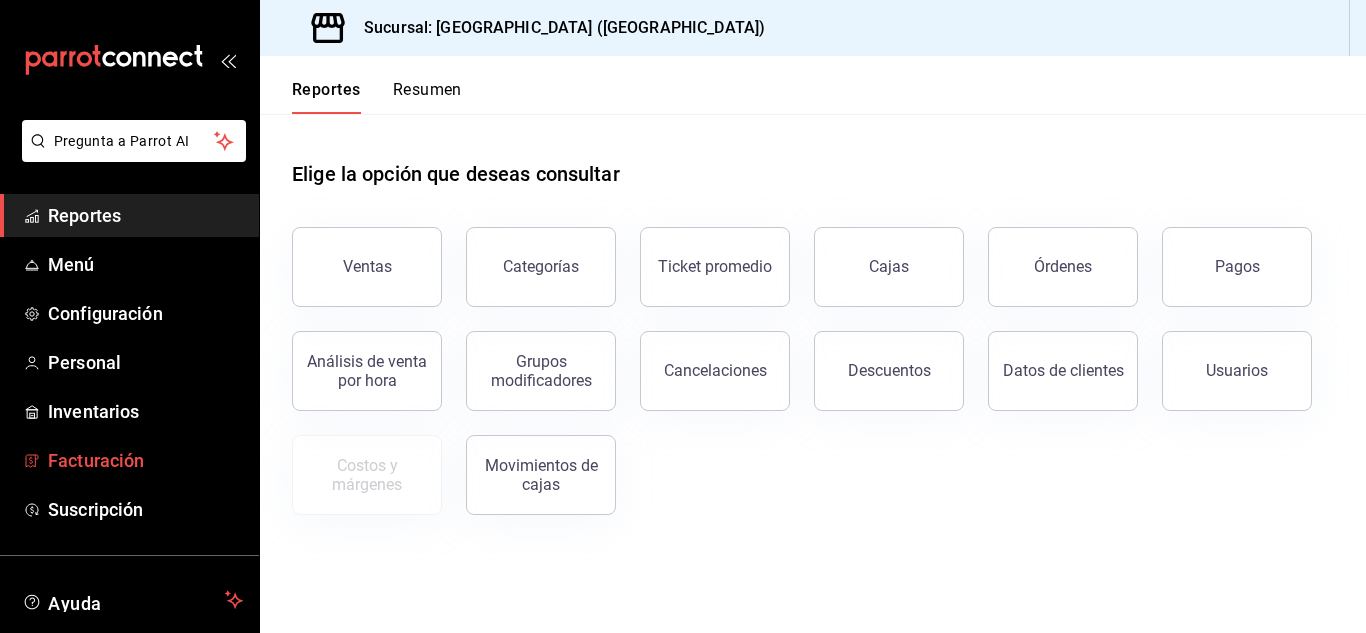 click on "Facturación" at bounding box center [145, 460] 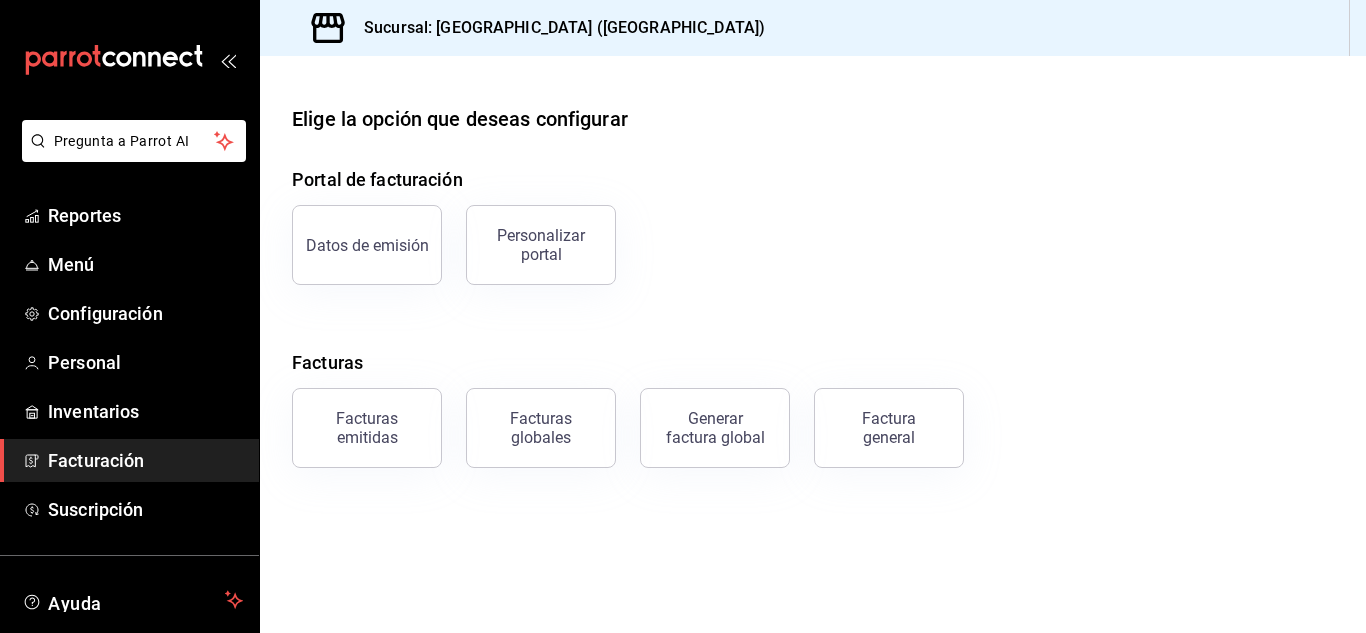 drag, startPoint x: 900, startPoint y: 459, endPoint x: 809, endPoint y: 396, distance: 110.67972 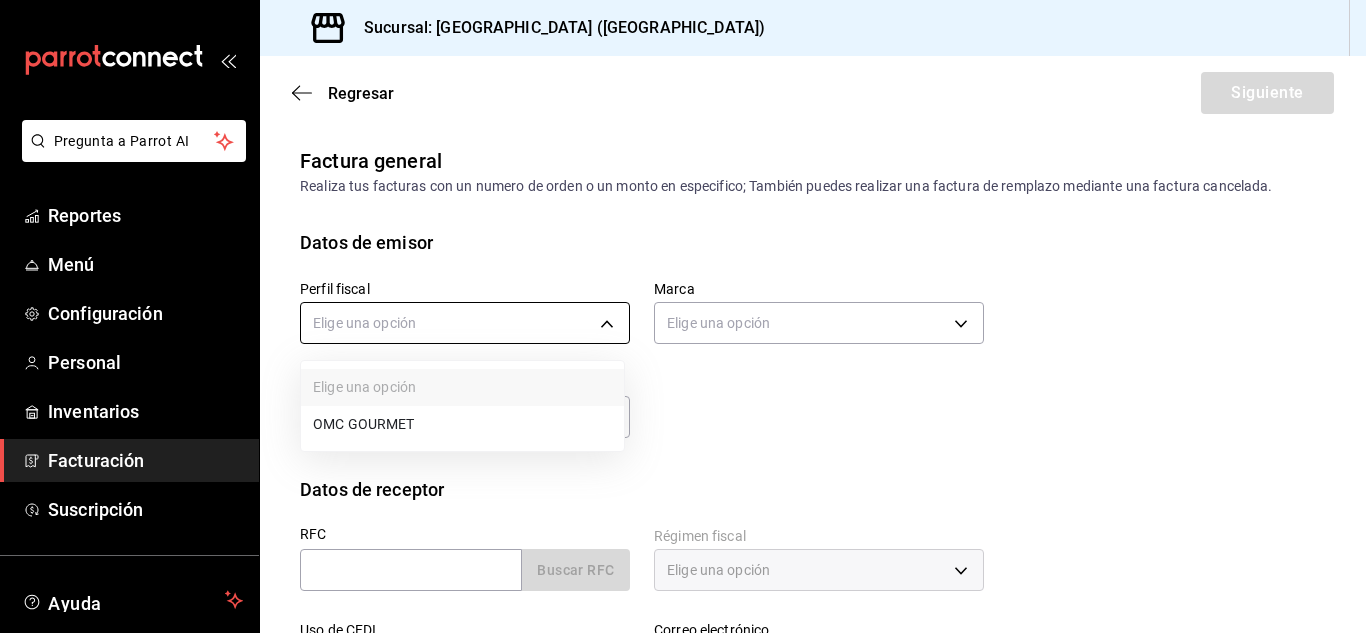 click on "Pregunta a Parrot AI Reportes   Menú   Configuración   Personal   Inventarios   Facturación   Suscripción   Ayuda Recomienda Parrot   [PERSON_NAME]   Sugerir nueva función   Sucursal: [GEOGRAPHIC_DATA] ([GEOGRAPHIC_DATA]) Regresar Siguiente Factura general Realiza tus facturas con un numero de orden o un monto en especifico; También puedes realizar una factura de remplazo mediante una factura cancelada. Datos de emisor Perfil fiscal Elige una opción Marca Elige una opción Tipo de comprobante Ingreso I Datos de receptor RFC Buscar RFC Régimen fiscal Elige una opción Uso de CFDI Elige una opción Correo electrónico Dirección Calle # exterior # interior Código postal Estado ​ Municipio ​ Colonia ​ GANA 1 MES GRATIS EN TU SUSCRIPCIÓN AQUÍ ¿Recuerdas cómo empezó tu restaurante?
[DATE] puedes ayudar a un colega a tener el mismo cambio que tú viviste.
Recomienda Parrot directamente desde tu Portal Administrador.
Es fácil y rápido.
🎁 Por cada restaurante que se una, ganas 1 mes gratis. Reportes" at bounding box center [683, 316] 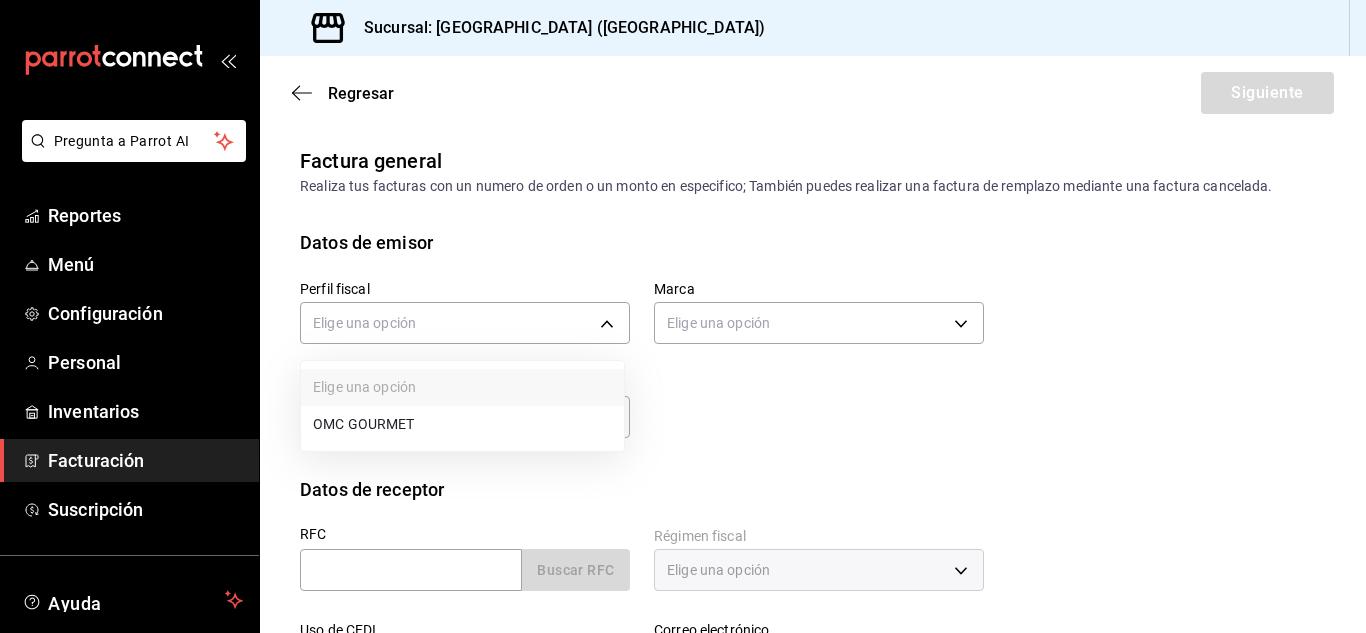 click on "OMC GOURMET" at bounding box center [462, 424] 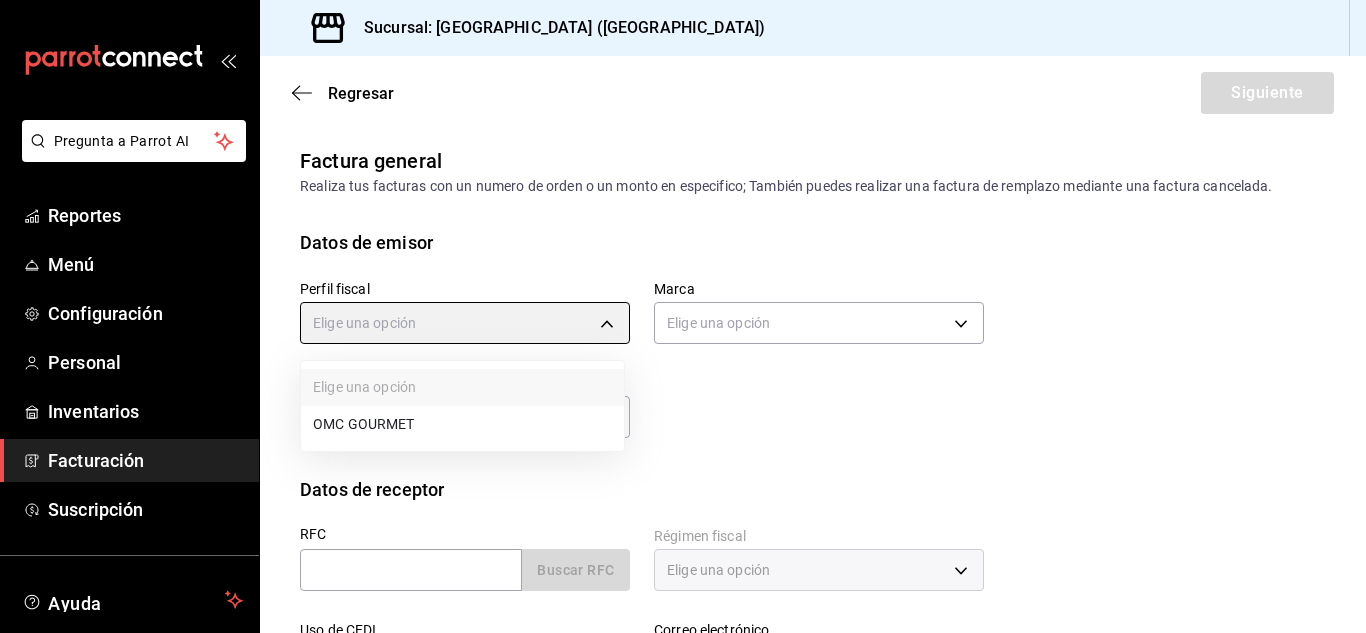 type on "46af66a3-9ef9-469f-9491-2c4bb9ef7882" 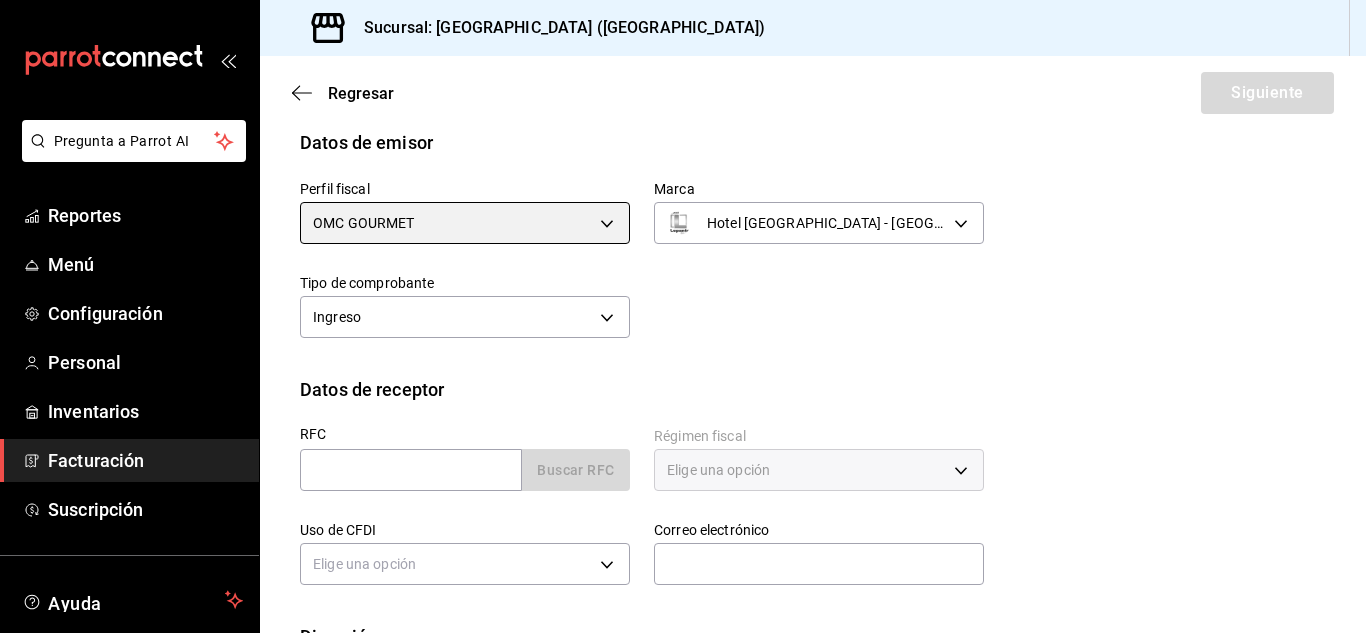 scroll, scrollTop: 200, scrollLeft: 0, axis: vertical 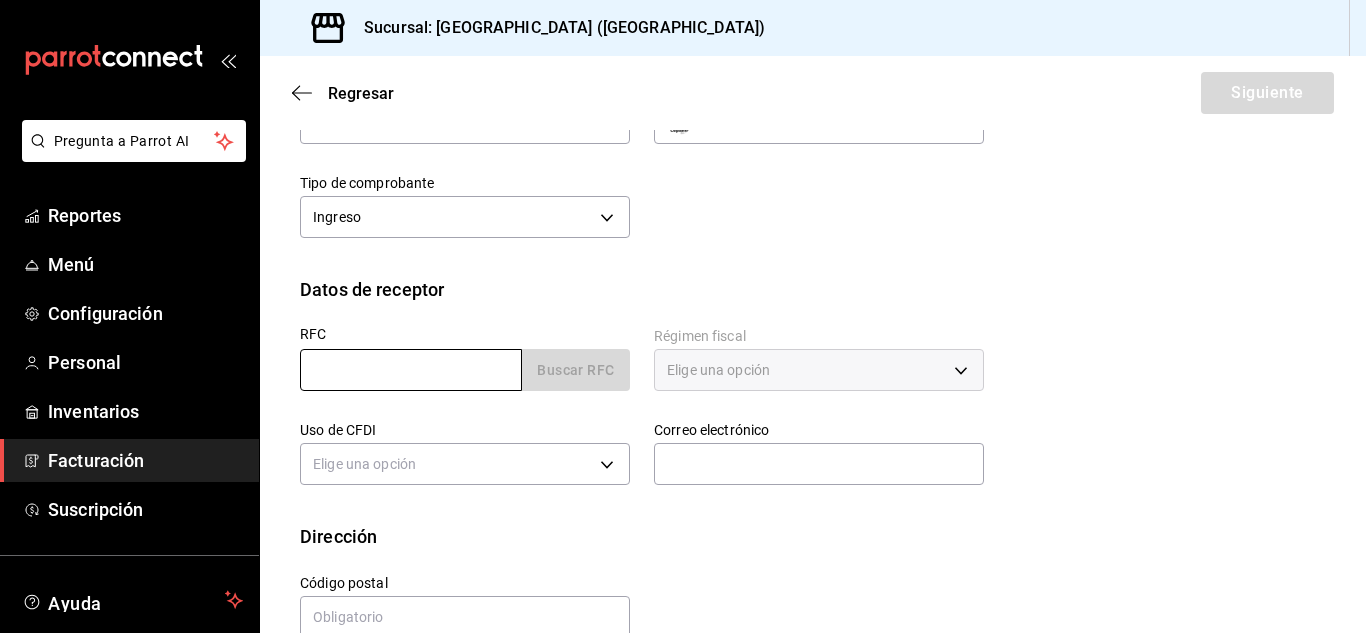 click at bounding box center (411, 370) 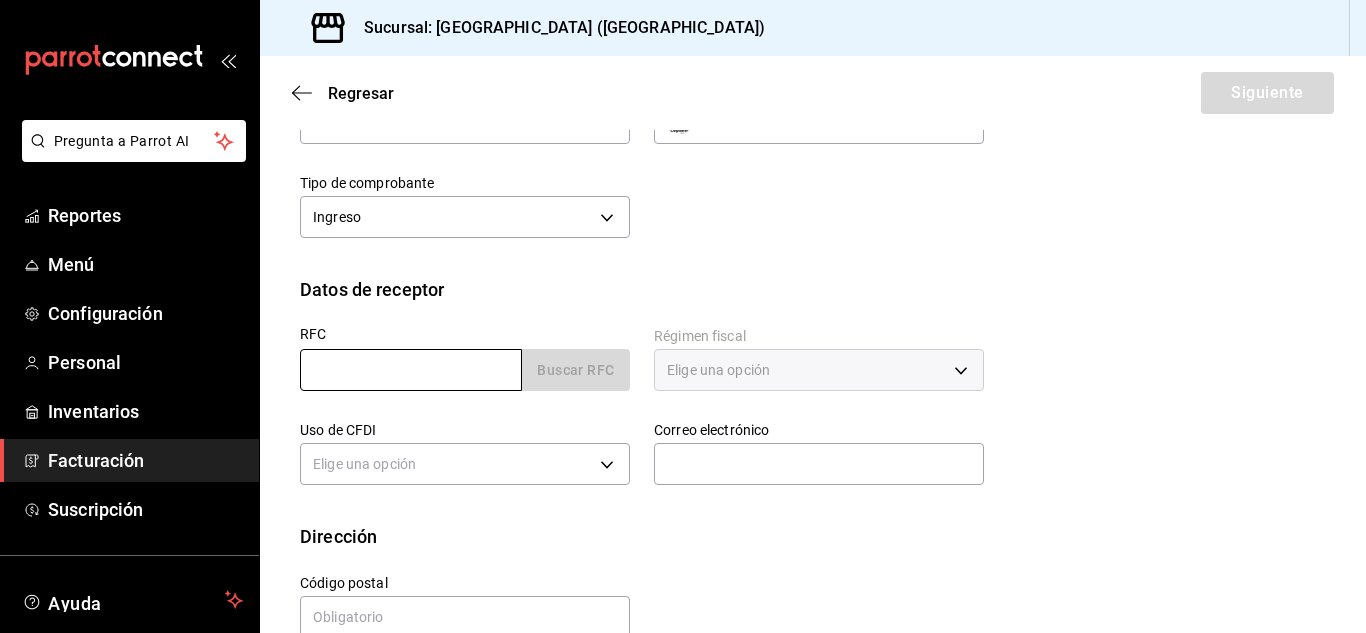 click at bounding box center (411, 370) 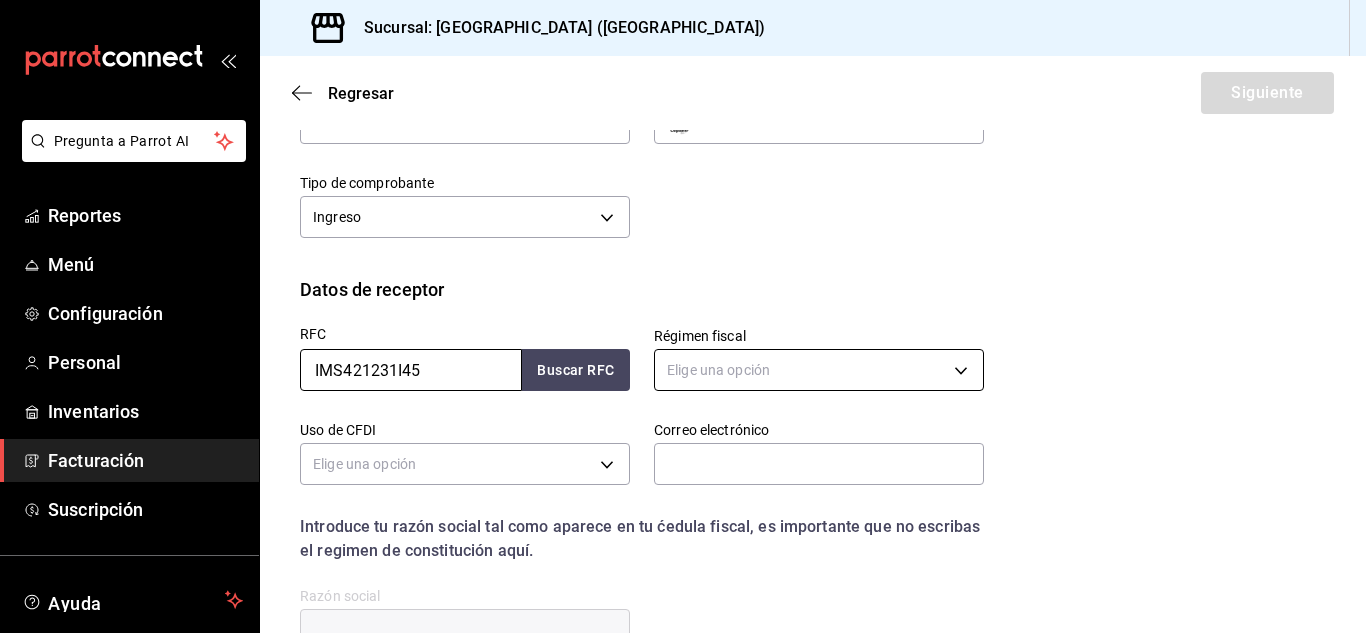 type on "IMS421231I45" 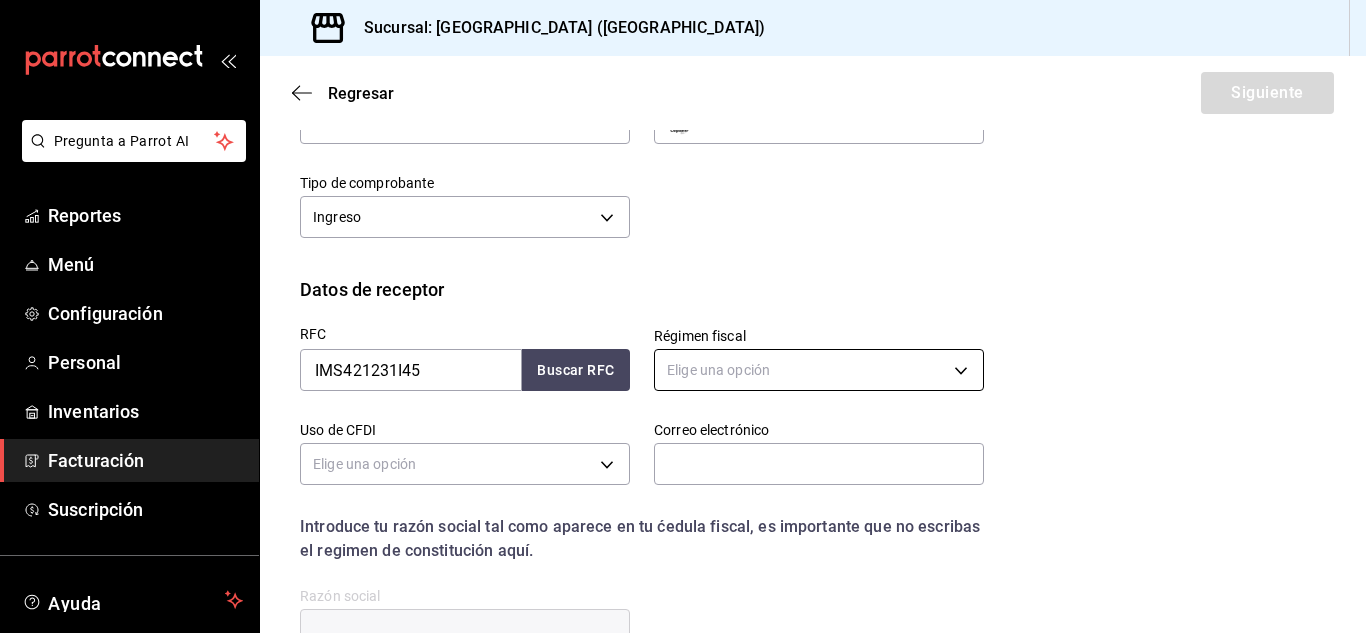 click on "Pregunta a Parrot AI Reportes   Menú   Configuración   Personal   Inventarios   Facturación   Suscripción   Ayuda Recomienda Parrot   [PERSON_NAME]   Sugerir nueva función   Sucursal: [GEOGRAPHIC_DATA] ([GEOGRAPHIC_DATA]) Regresar Siguiente Factura general Realiza tus facturas con un numero de orden o un monto en especifico; También puedes realizar una factura de remplazo mediante una factura cancelada. Datos de emisor Perfil fiscal OMC GOURMET 46af66a3-9ef9-469f-9491-2c4bb9ef7882 Marca Hotel Lepanto - Buenavista 78876d7d-d969-4c97-957f-d97bcaf374a8 Tipo de comprobante Ingreso I Datos de receptor RFC IMS421231I45 Buscar RFC Régimen fiscal Elige una opción Uso de CFDI Elige una opción Correo electrónico Introduce tu razón social tal como aparece en tu ćedula fiscal, es importante que no escribas el regimen de constitución aquí. company Razón social Dirección Calle # exterior # interior Código postal Estado ​ Municipio ​ [GEOGRAPHIC_DATA] ​ GANA 1 MES GRATIS EN TU SUSCRIPCIÓN AQUÍ Pregunta a Parrot AI" at bounding box center (683, 316) 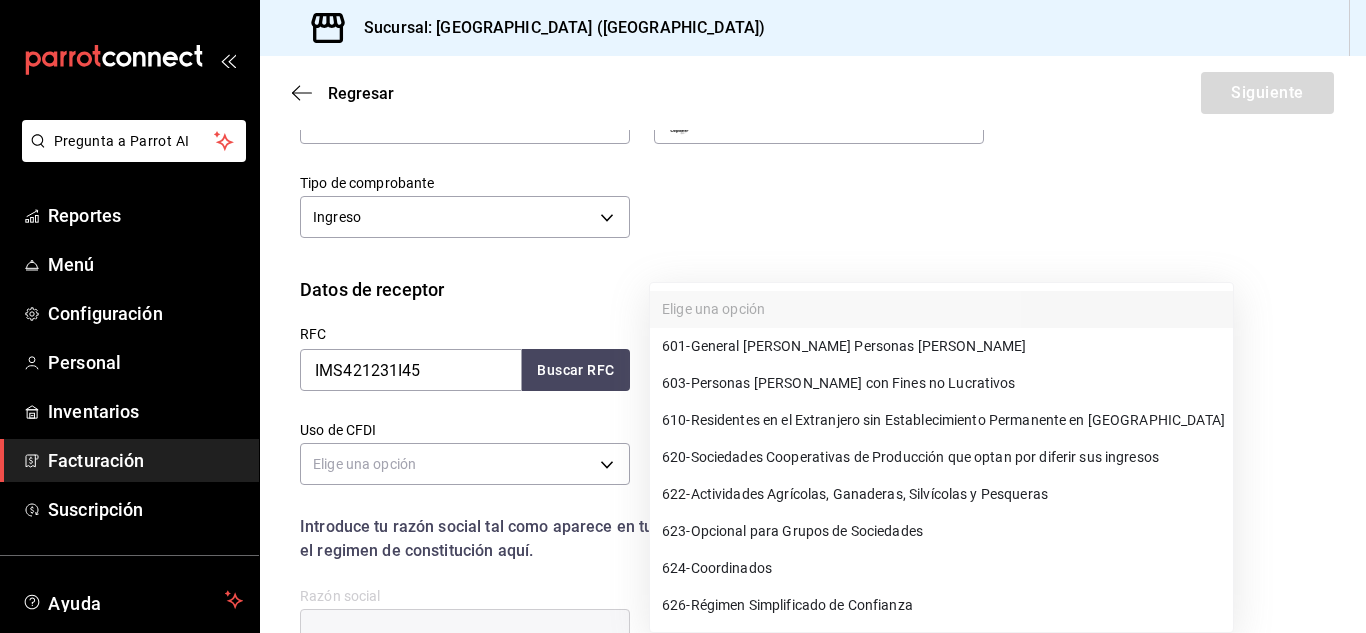 click on "603  -  Personas [PERSON_NAME] con Fines no Lucrativos" at bounding box center [839, 383] 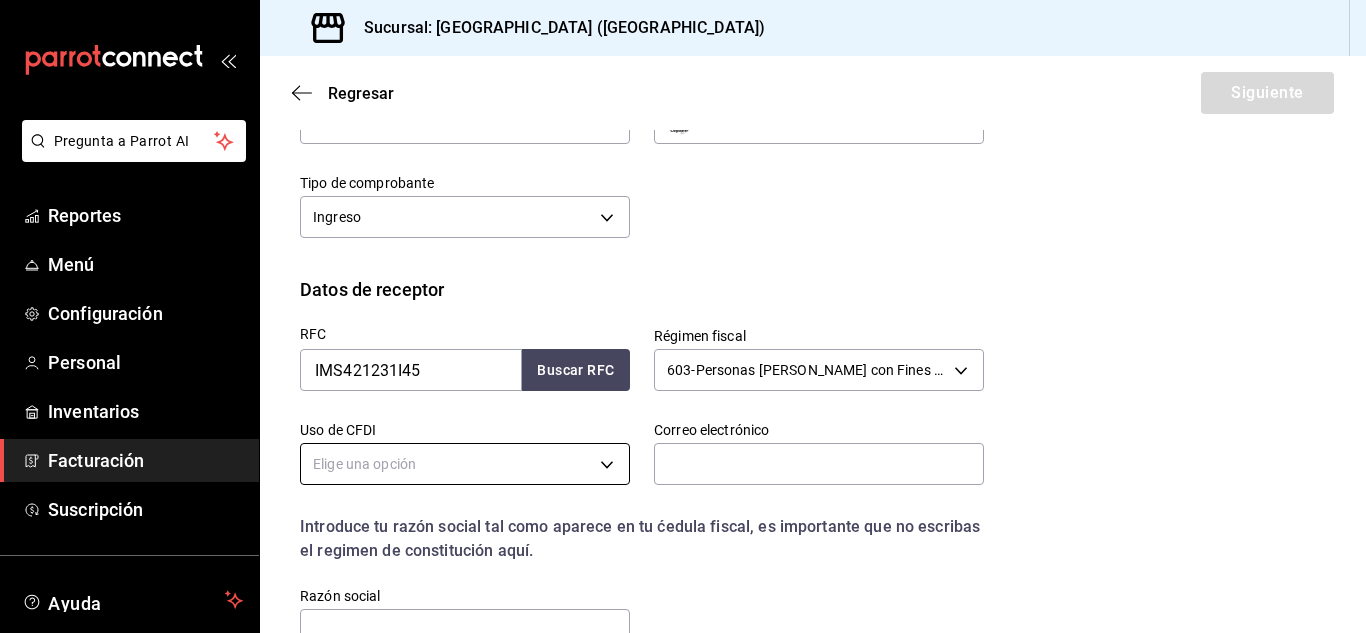 click on "Pregunta a Parrot AI Reportes   Menú   Configuración   Personal   Inventarios   Facturación   Suscripción   Ayuda Recomienda Parrot   [PERSON_NAME]   Sugerir nueva función   Sucursal: [GEOGRAPHIC_DATA] ([GEOGRAPHIC_DATA]) Regresar Siguiente Factura general Realiza tus facturas con un numero de orden o un monto en especifico; También puedes realizar una factura de remplazo mediante una factura cancelada. Datos de emisor Perfil fiscal OMC GOURMET 46af66a3-9ef9-469f-9491-2c4bb9ef7882 Marca Hotel Lepanto - Buenavista 78876d7d-d969-4c97-957f-d97bcaf374a8 Tipo de comprobante Ingreso I Datos de receptor RFC IMS421231I45 Buscar RFC Régimen fiscal 603  -  Personas [PERSON_NAME] con Fines no Lucrativos 603 Uso de CFDI Elige una opción Correo electrónico Introduce tu razón social tal como aparece en tu ćedula fiscal, es importante que no escribas el regimen de constitución aquí. company Razón social Dirección Calle # exterior # interior Código postal Estado ​ Municipio ​ [GEOGRAPHIC_DATA] ​ Pregunta a Parrot AI Reportes" at bounding box center (683, 316) 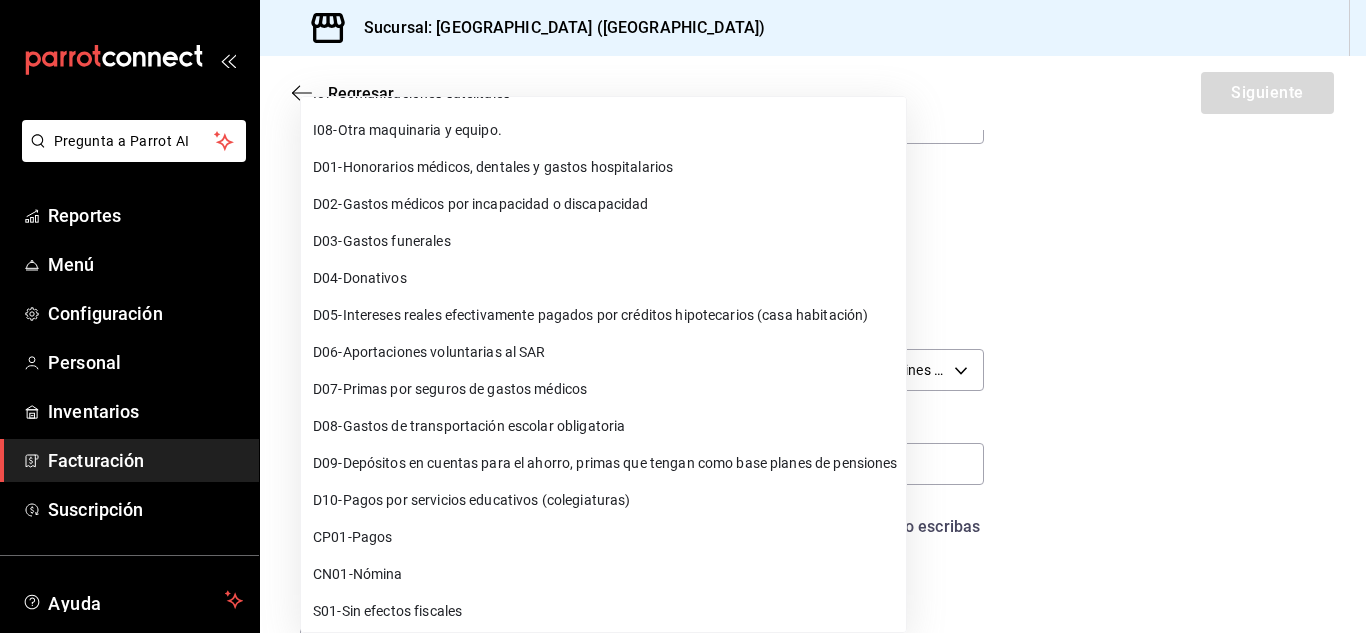 scroll, scrollTop: 406, scrollLeft: 0, axis: vertical 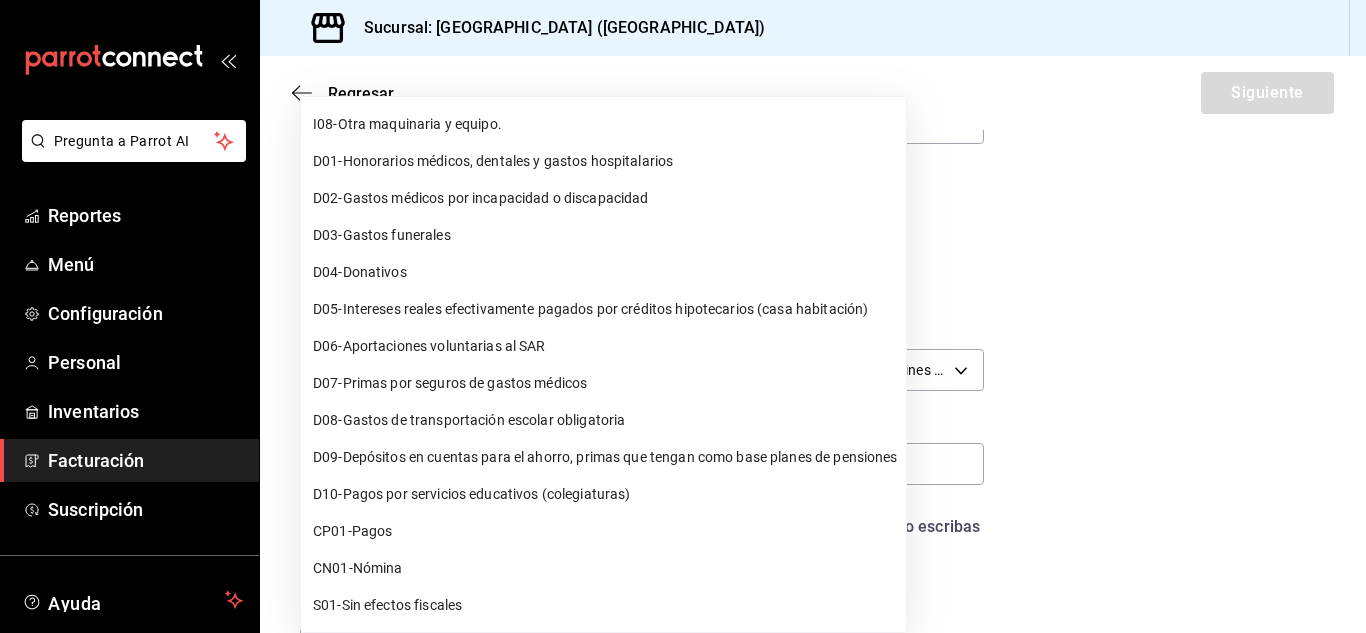 click on "S01  -  Sin efectos fiscales" at bounding box center [387, 605] 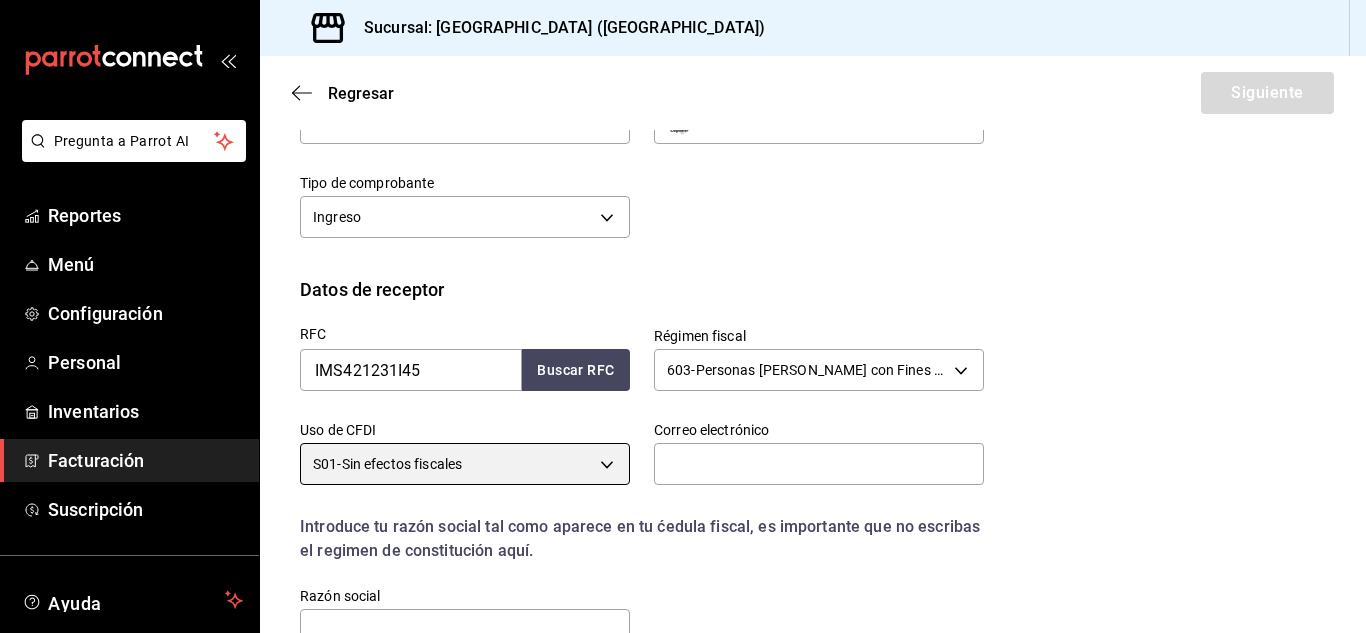scroll, scrollTop: 400, scrollLeft: 0, axis: vertical 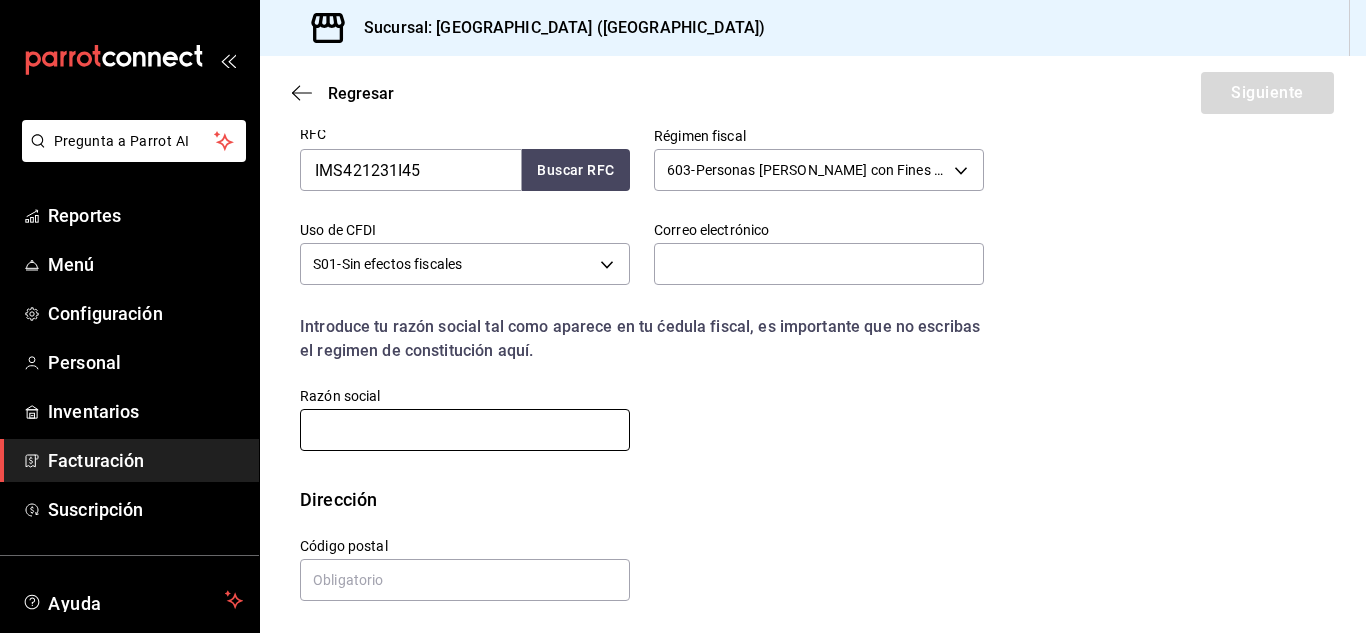 click at bounding box center (465, 430) 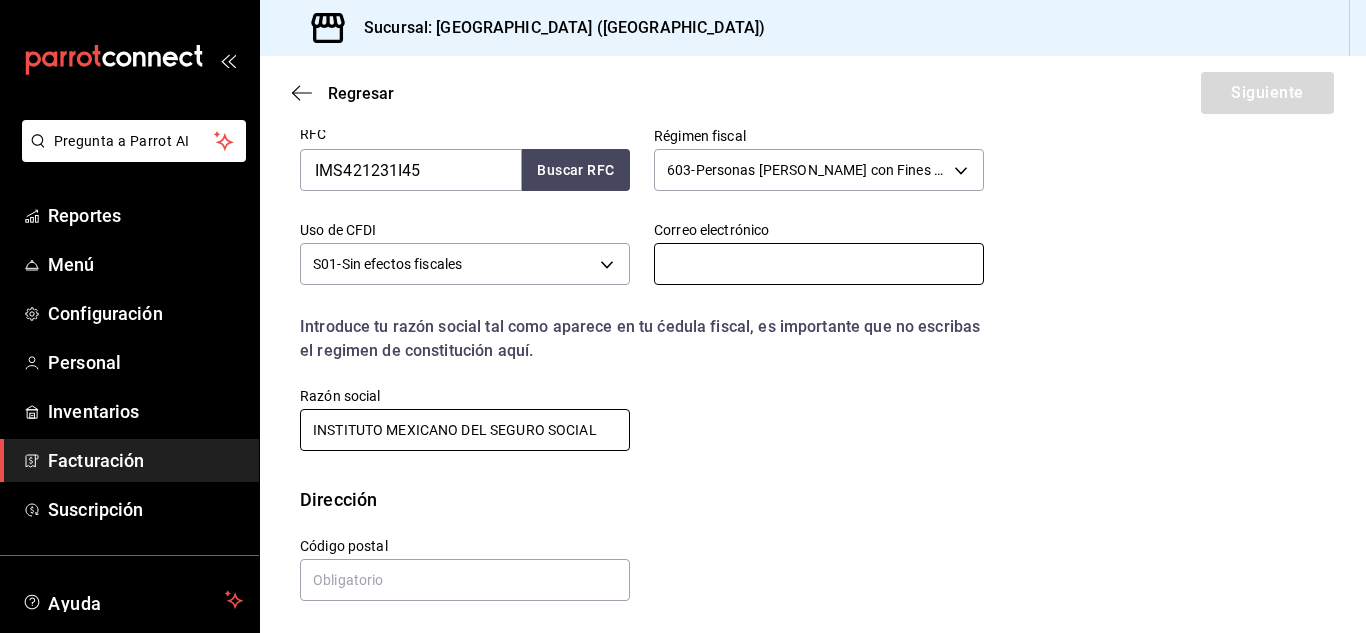 type on "INSTITUTO MEXICANO DEL SEGURO SOCIAL" 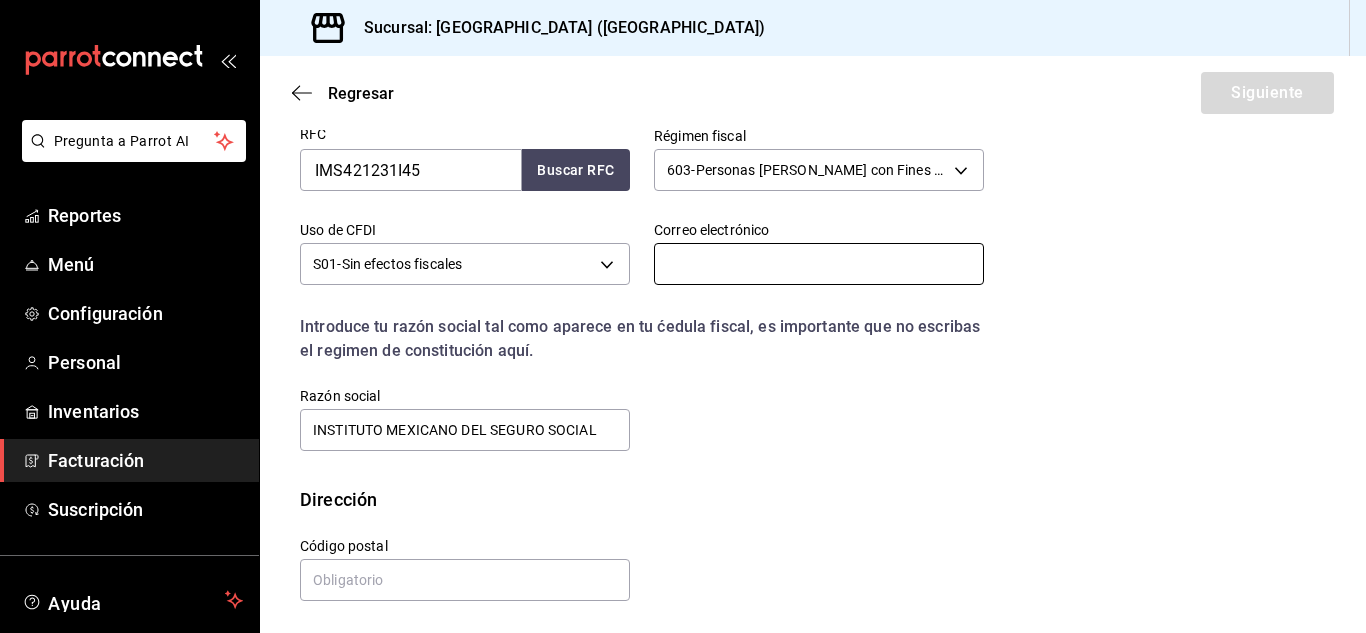 click at bounding box center (819, 264) 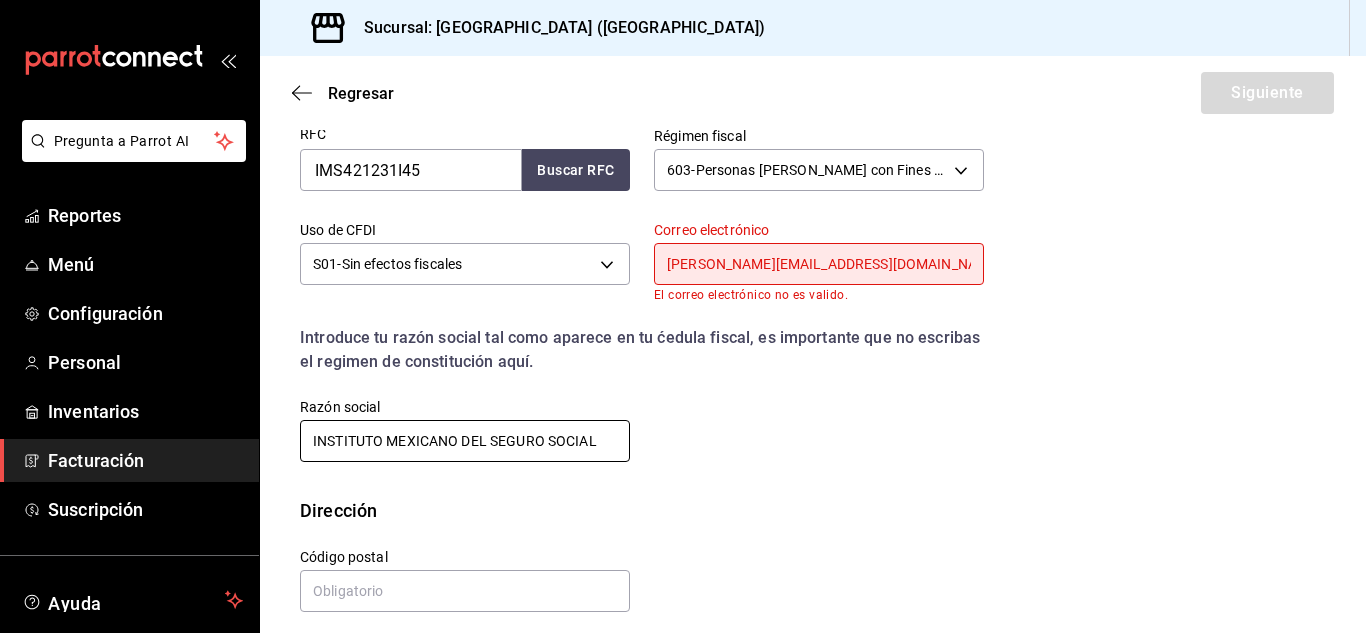 type on "[PERSON_NAME][EMAIL_ADDRESS][DOMAIN_NAME]" 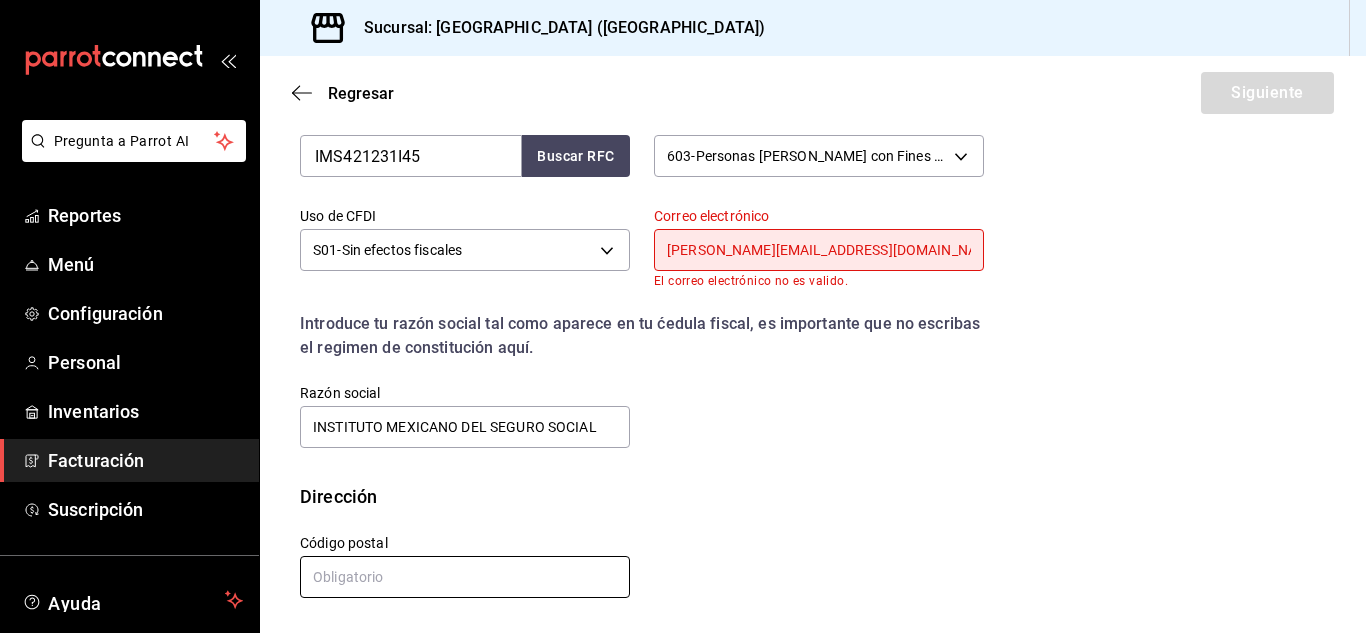click at bounding box center (465, 577) 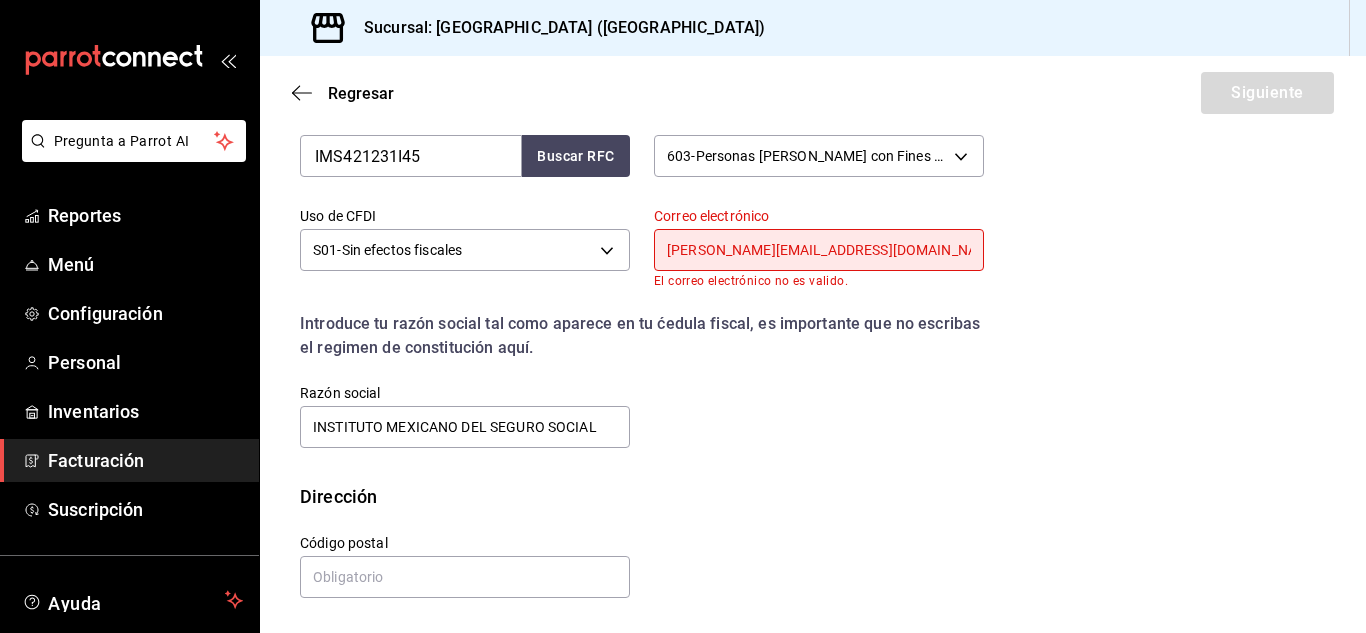 click on "[PERSON_NAME][EMAIL_ADDRESS][DOMAIN_NAME]" at bounding box center (819, 250) 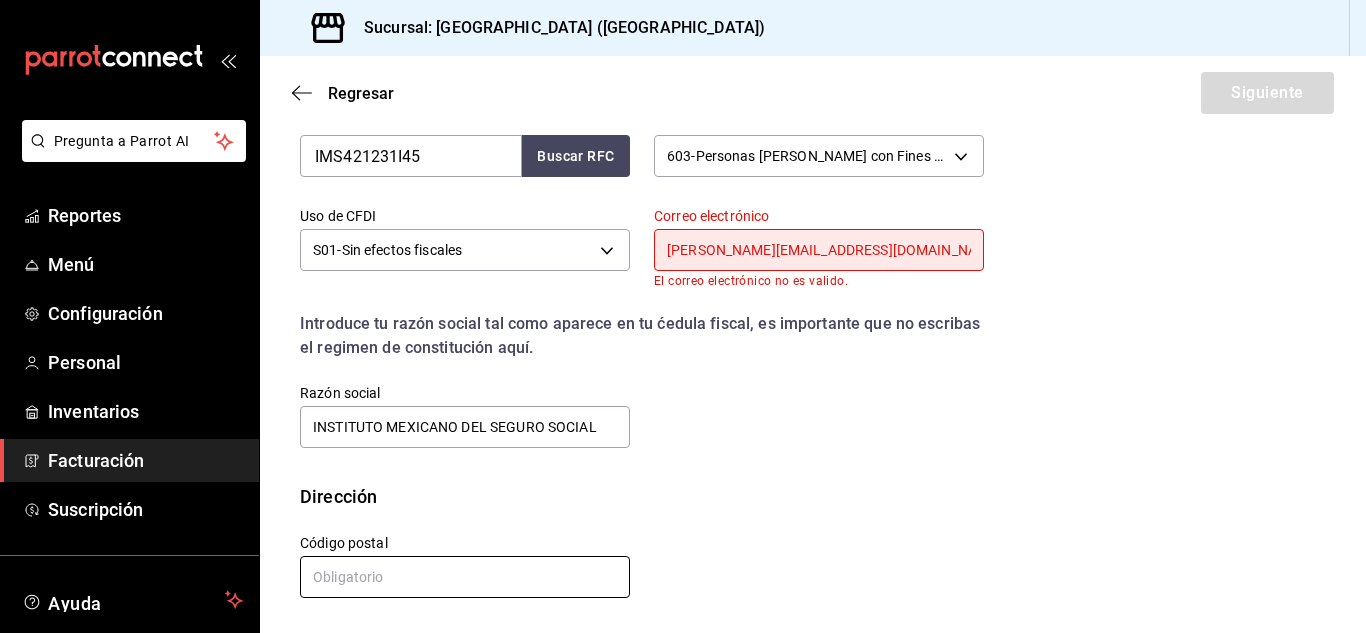 click at bounding box center (465, 577) 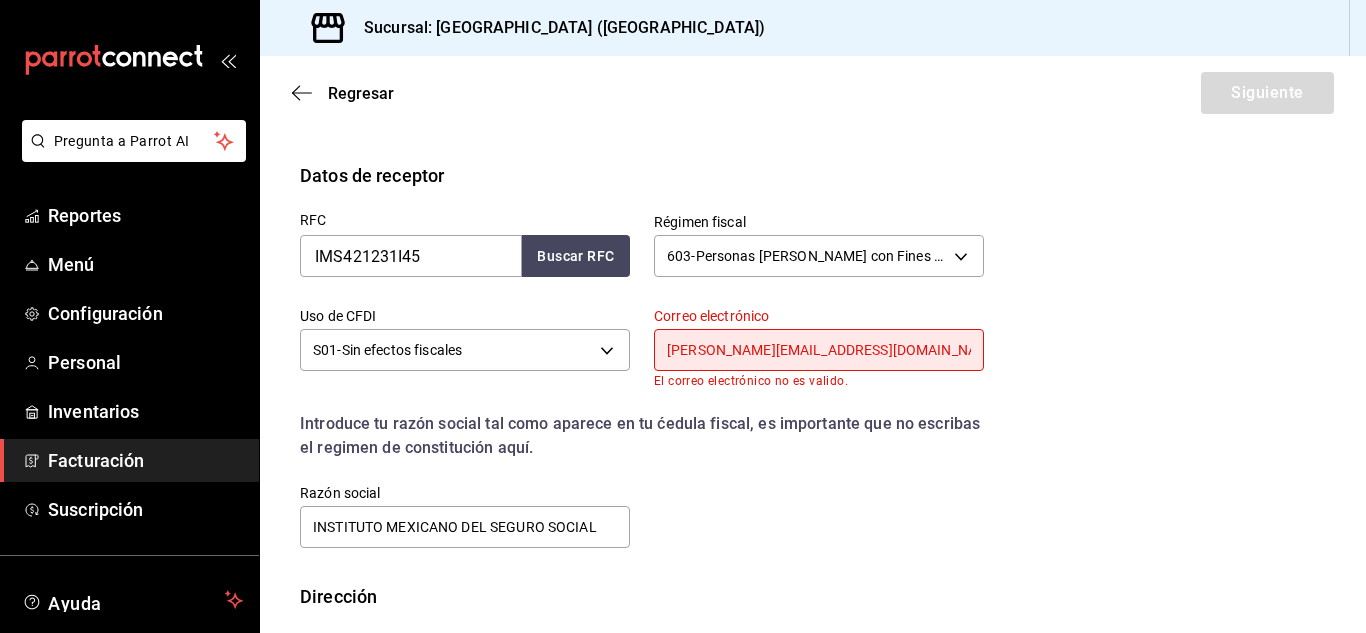 scroll, scrollTop: 414, scrollLeft: 0, axis: vertical 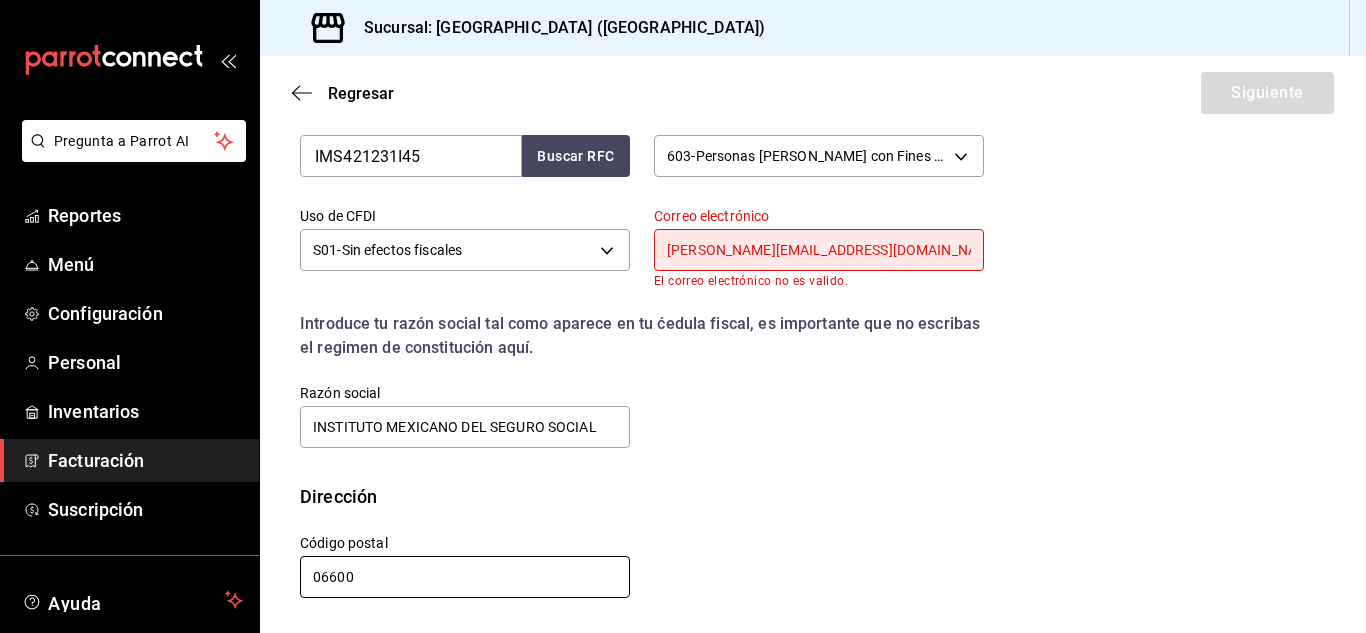 type on "06600" 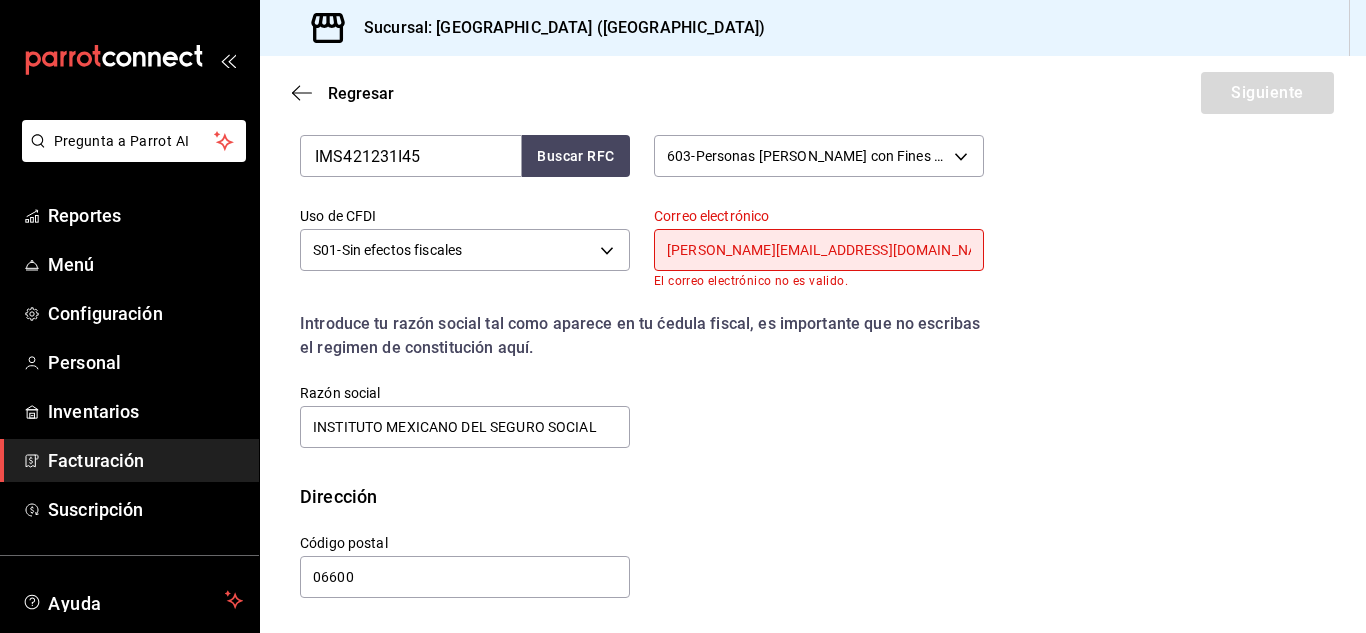 click on "[PERSON_NAME][EMAIL_ADDRESS][DOMAIN_NAME]" at bounding box center (819, 250) 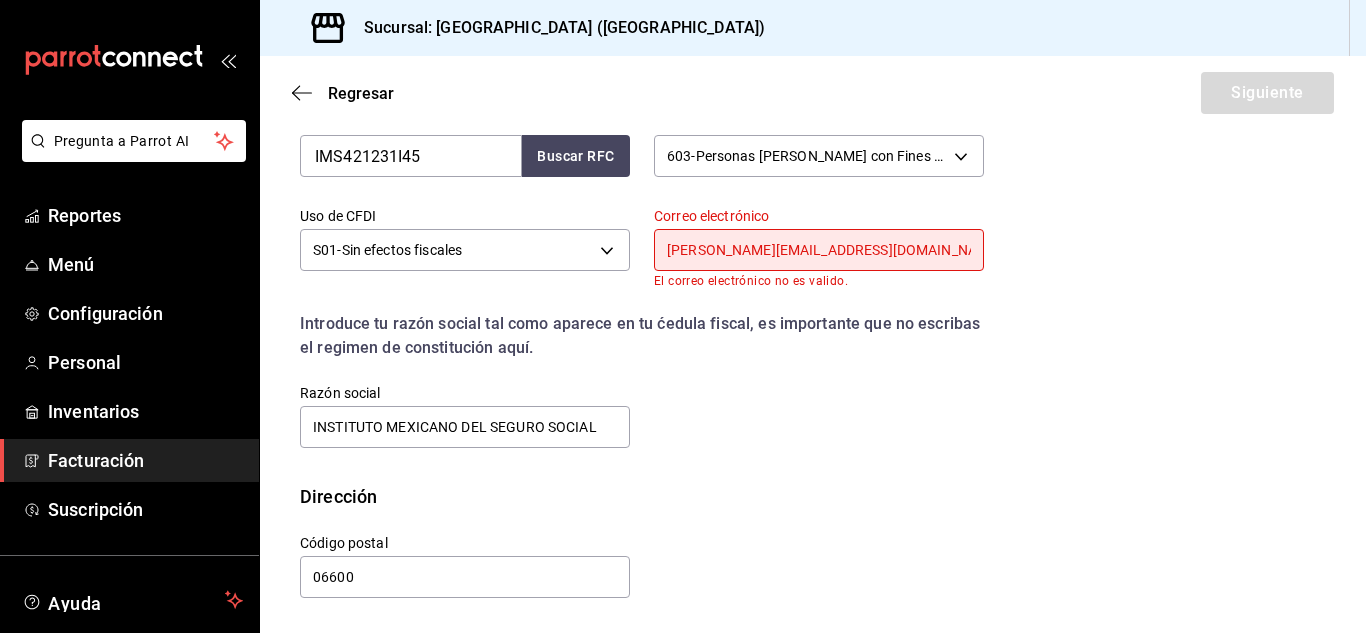 click on "[PERSON_NAME][EMAIL_ADDRESS][DOMAIN_NAME]" at bounding box center (819, 250) 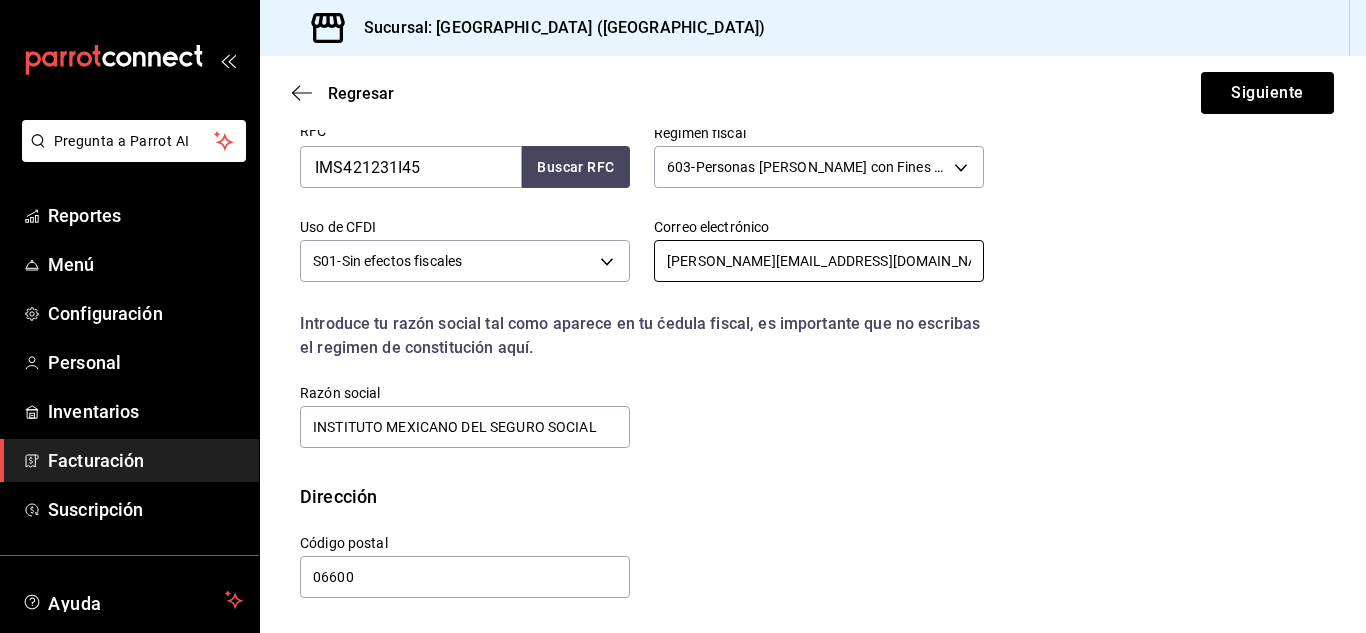 scroll, scrollTop: 403, scrollLeft: 0, axis: vertical 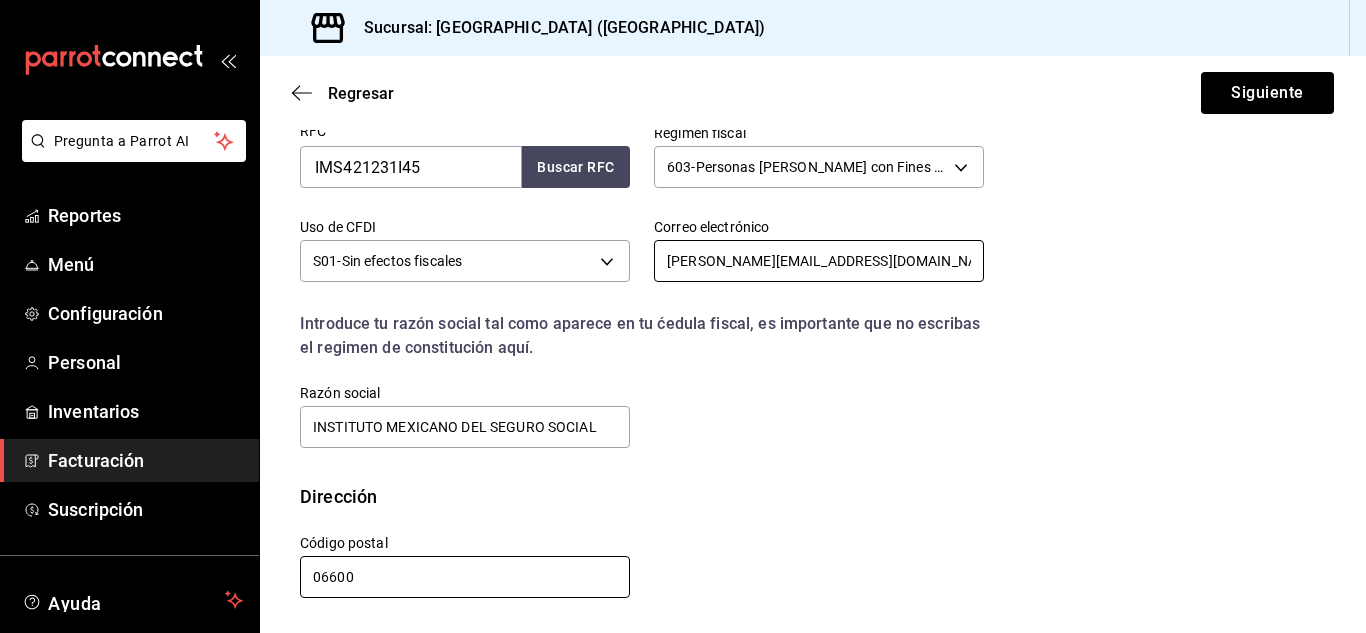 type on "[PERSON_NAME][EMAIL_ADDRESS][DOMAIN_NAME]" 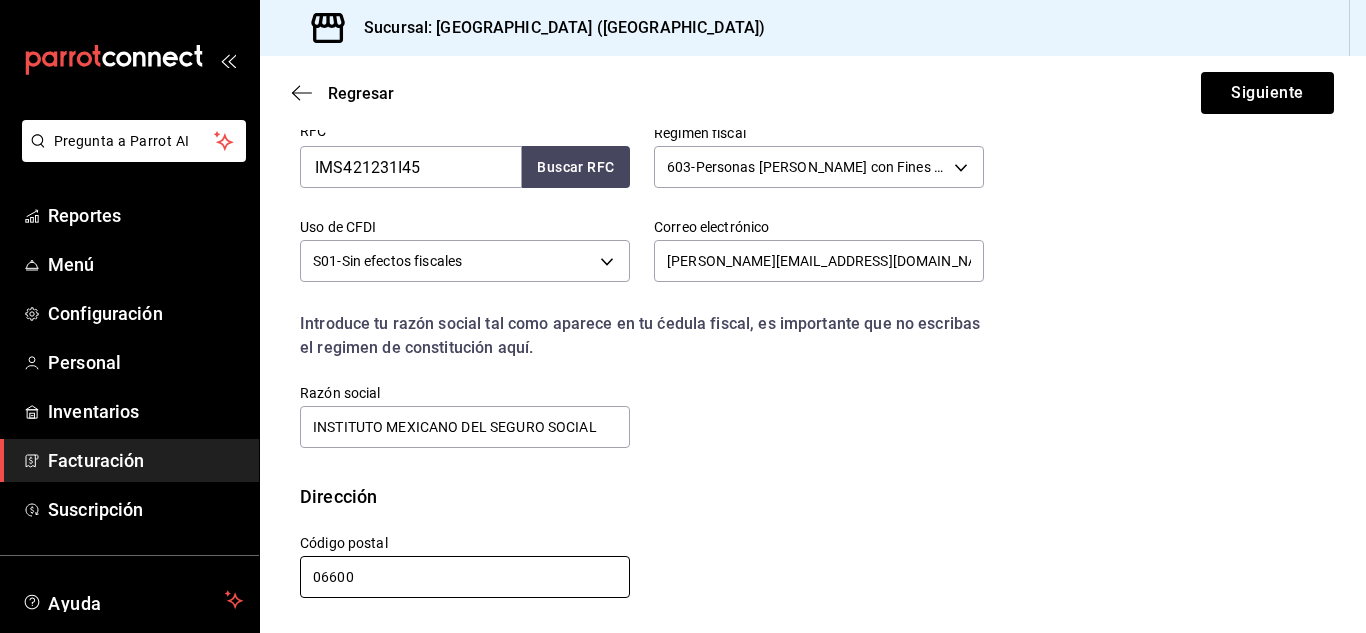 click on "06600" at bounding box center (465, 577) 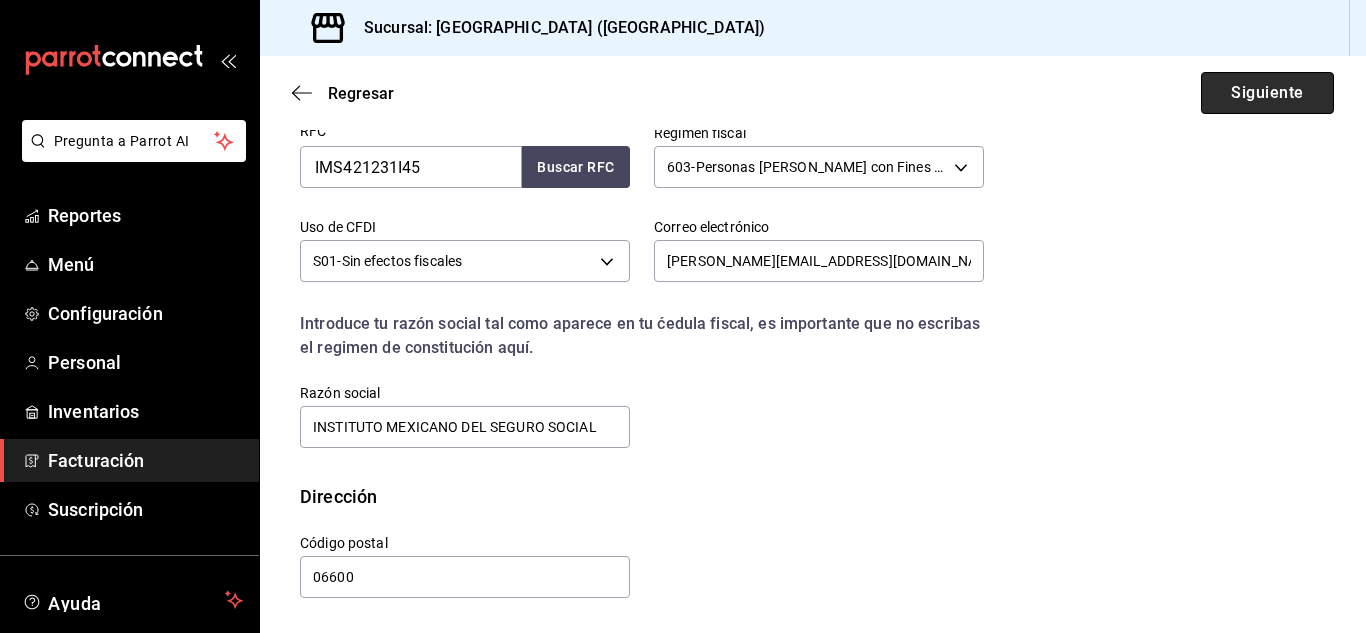 click on "Siguiente" at bounding box center [1267, 93] 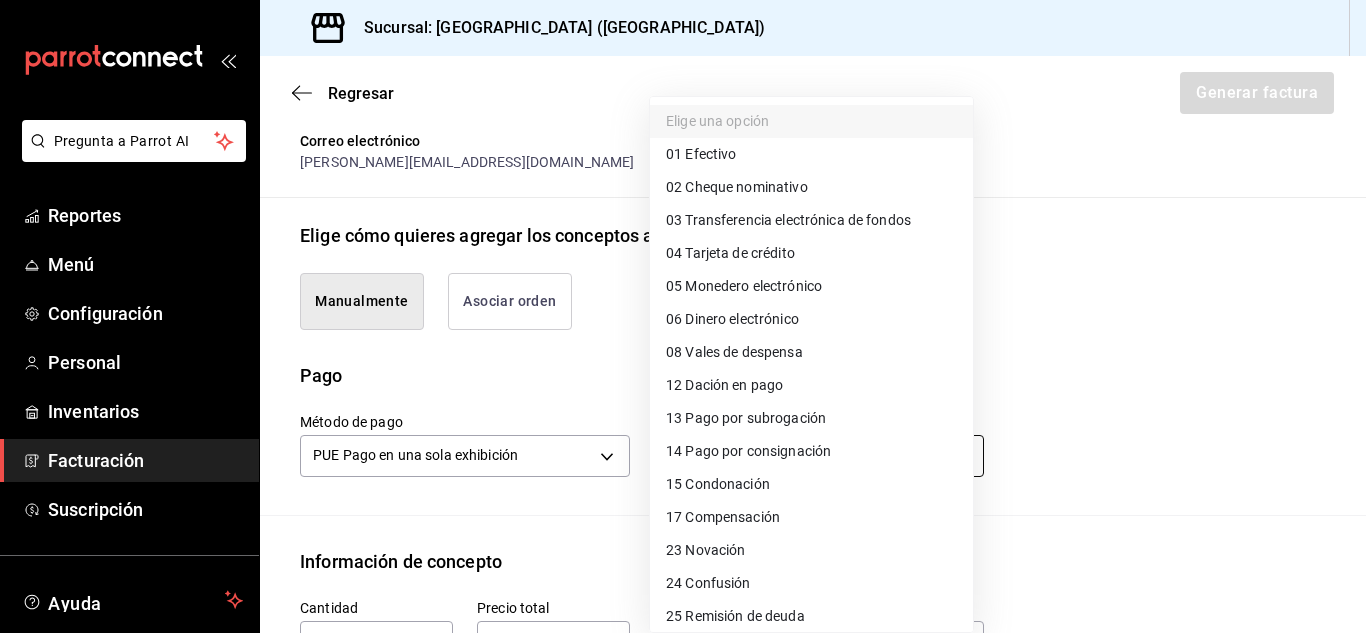 click on "Pregunta a Parrot AI Reportes   Menú   Configuración   Personal   Inventarios   Facturación   Suscripción   Ayuda Recomienda Parrot   [PERSON_NAME]   Sugerir nueva función   Sucursal: [GEOGRAPHIC_DATA] ([GEOGRAPHIC_DATA]) Regresar Generar factura Emisor Perfil fiscal OMC GOURMET Tipo de comprobante Ingreso Receptor Nombre / Razón social INSTITUTO MEXICANO DEL SEGURO SOCIAL RFC Receptor IMS421231I45 Régimen fiscal Personas [PERSON_NAME] con Fines no Lucrativos Uso de CFDI S01: Sin efectos fiscales Correo electrónico [PERSON_NAME][EMAIL_ADDRESS][DOMAIN_NAME] Elige cómo quieres agregar los conceptos a tu factura Manualmente Asociar orden Pago Método de pago PUE   Pago en una sola exhibición PUE Forma de pago Elige una opción Información de concepto Cantidad ​ Precio total ​ Impuestos Elige una opción Clave de Producto de Servicio 90101500 - Establecimientos para comer y beber ​ Unidad E48 - Unidad de Servicio ​ Descripción Agregar IVA Total $0.00 IEPS Total $0.00 Subtotal $0.00 Total $0.00 Orden Cantidad Clave" at bounding box center (683, 316) 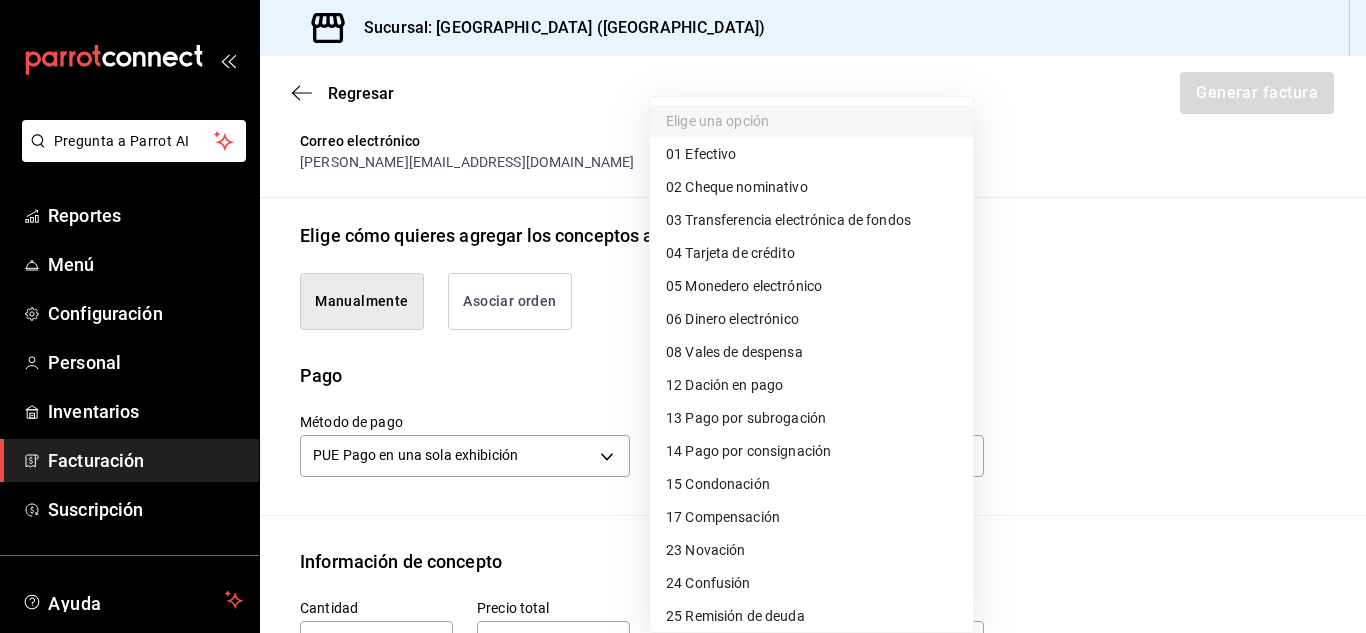 click at bounding box center (683, 316) 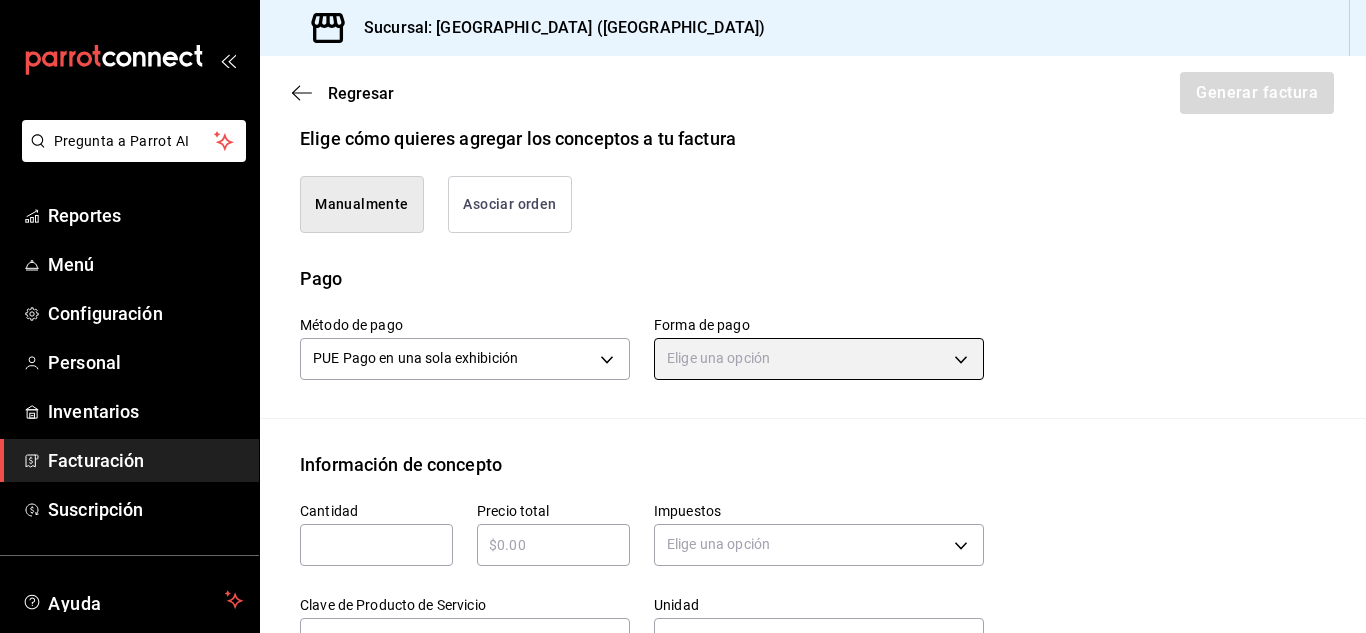 scroll, scrollTop: 600, scrollLeft: 0, axis: vertical 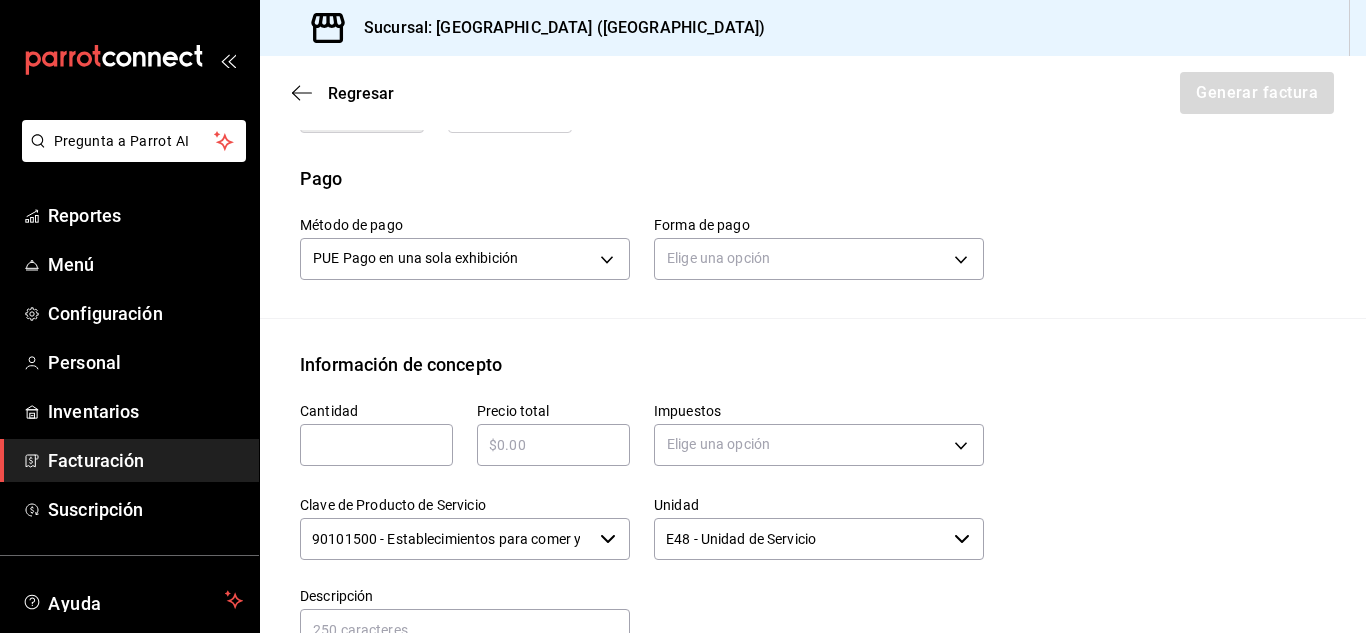 click at bounding box center [376, 445] 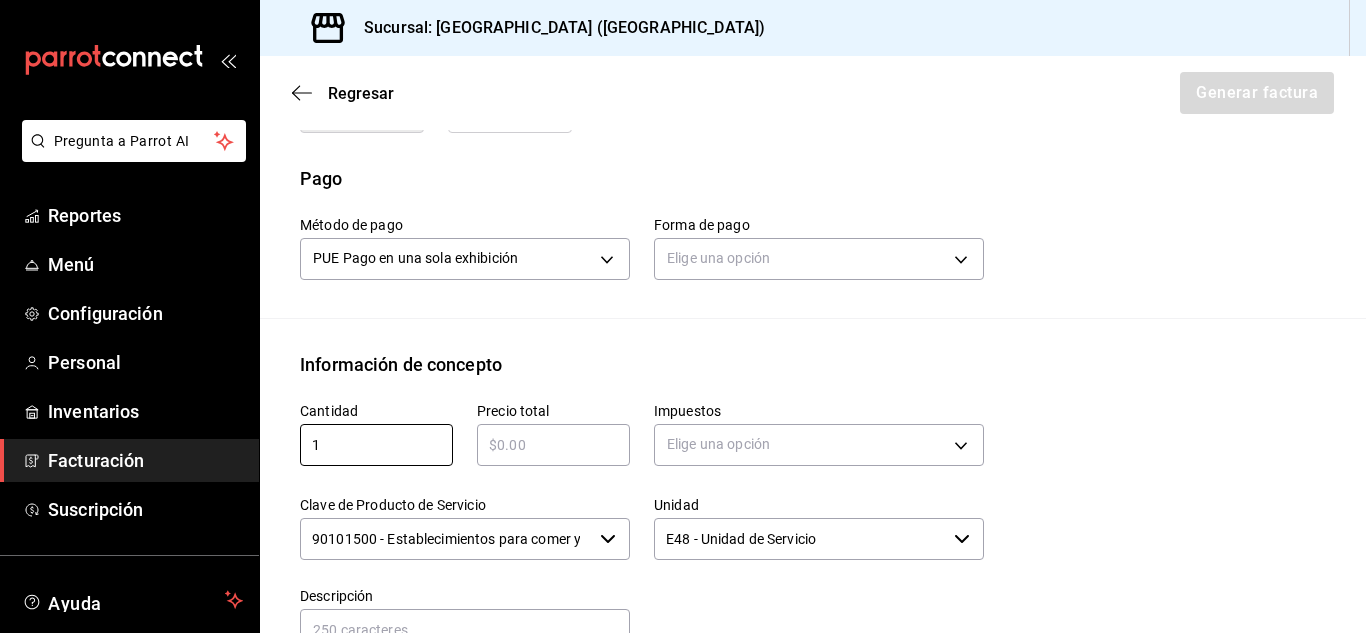 type on "1" 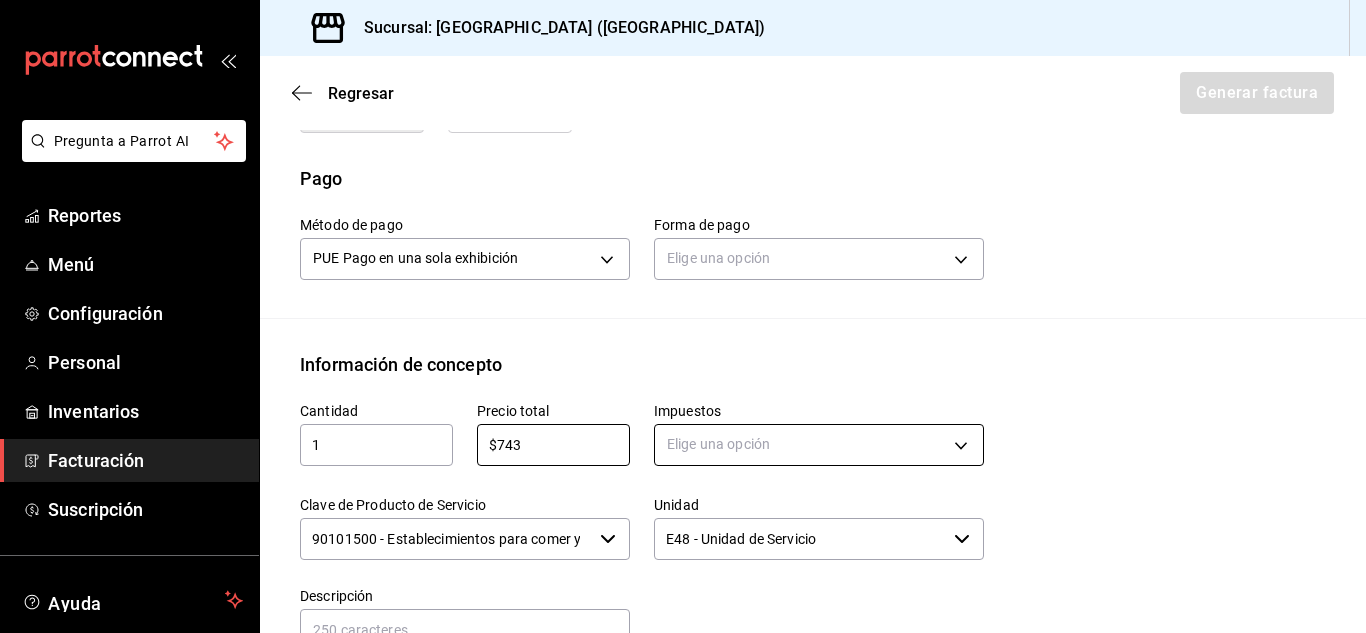 type on "$743" 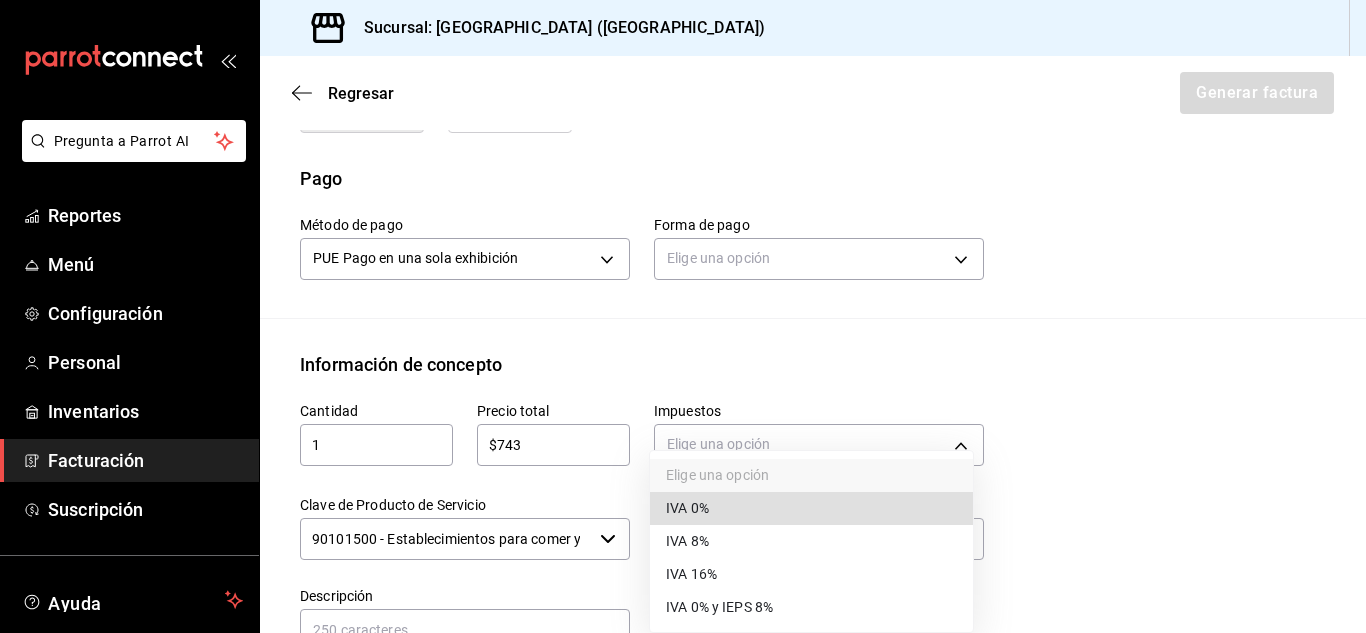 click on "IVA 0%" at bounding box center (811, 508) 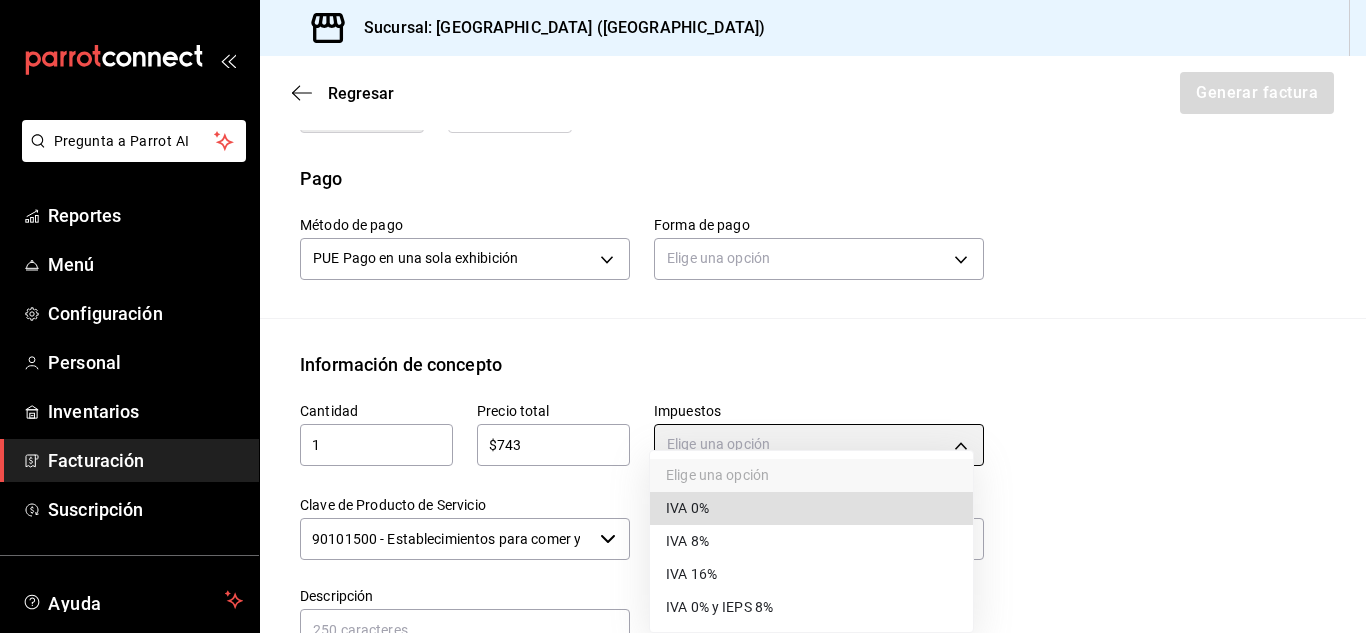 type on "IVA_0" 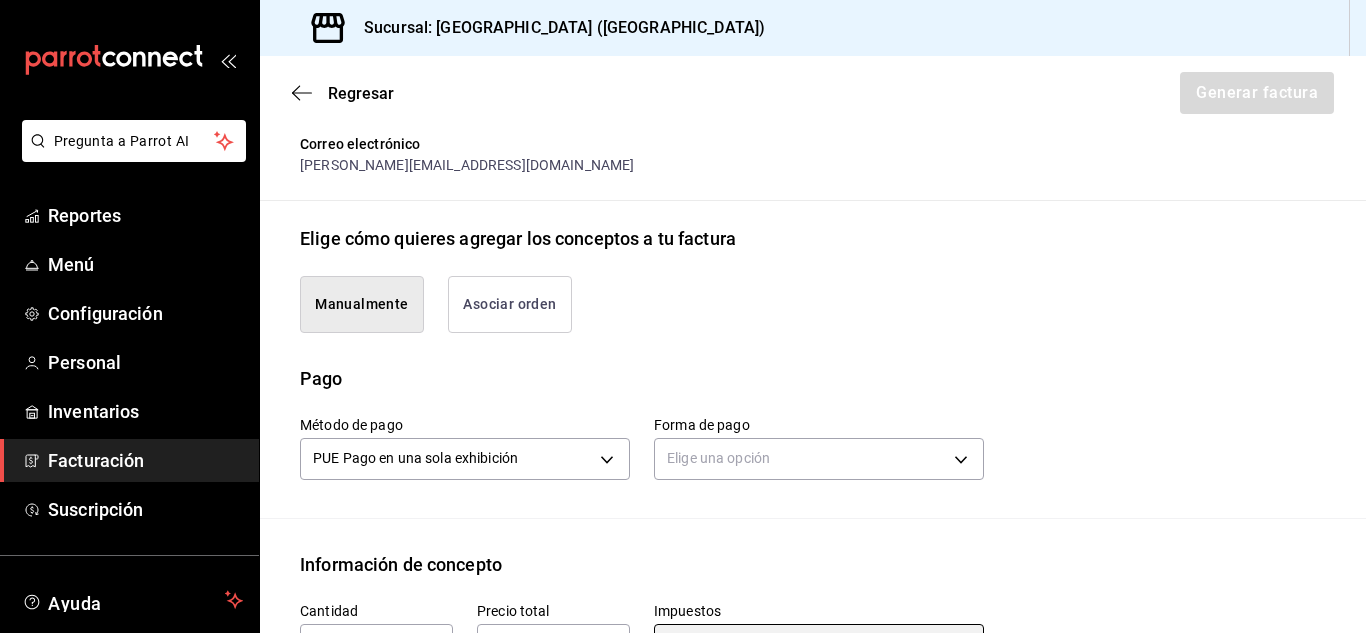 scroll, scrollTop: 600, scrollLeft: 0, axis: vertical 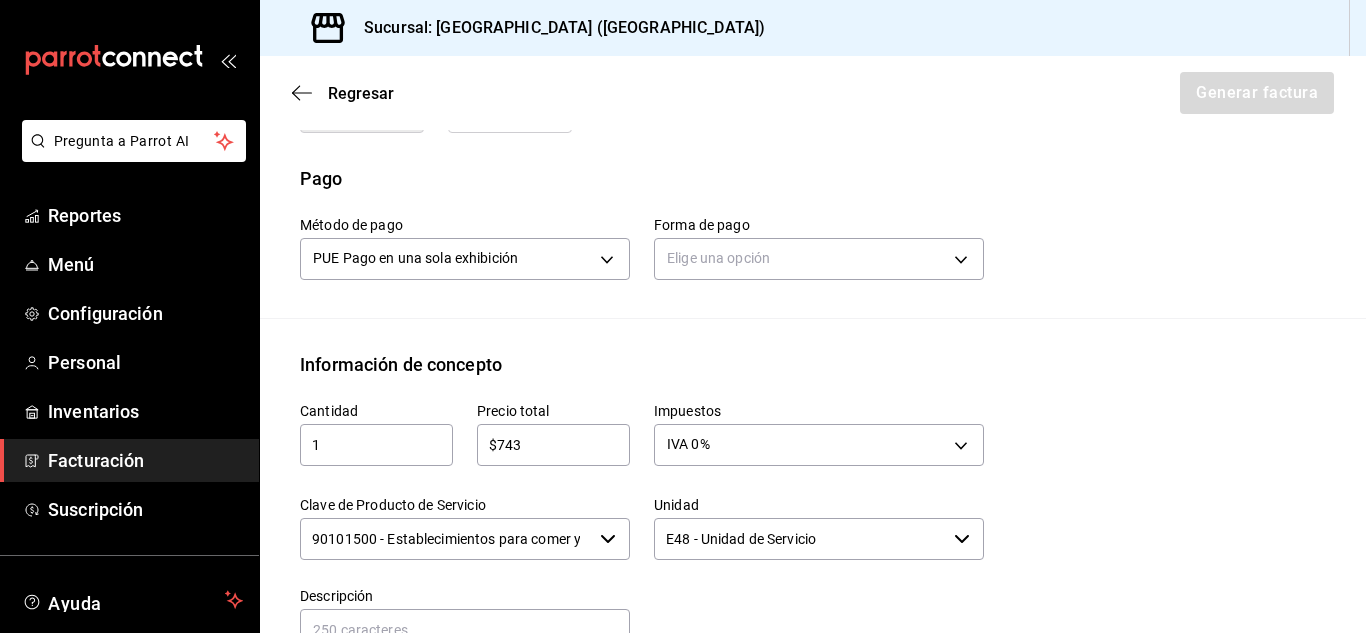 click on "Información de concepto" at bounding box center [813, 364] 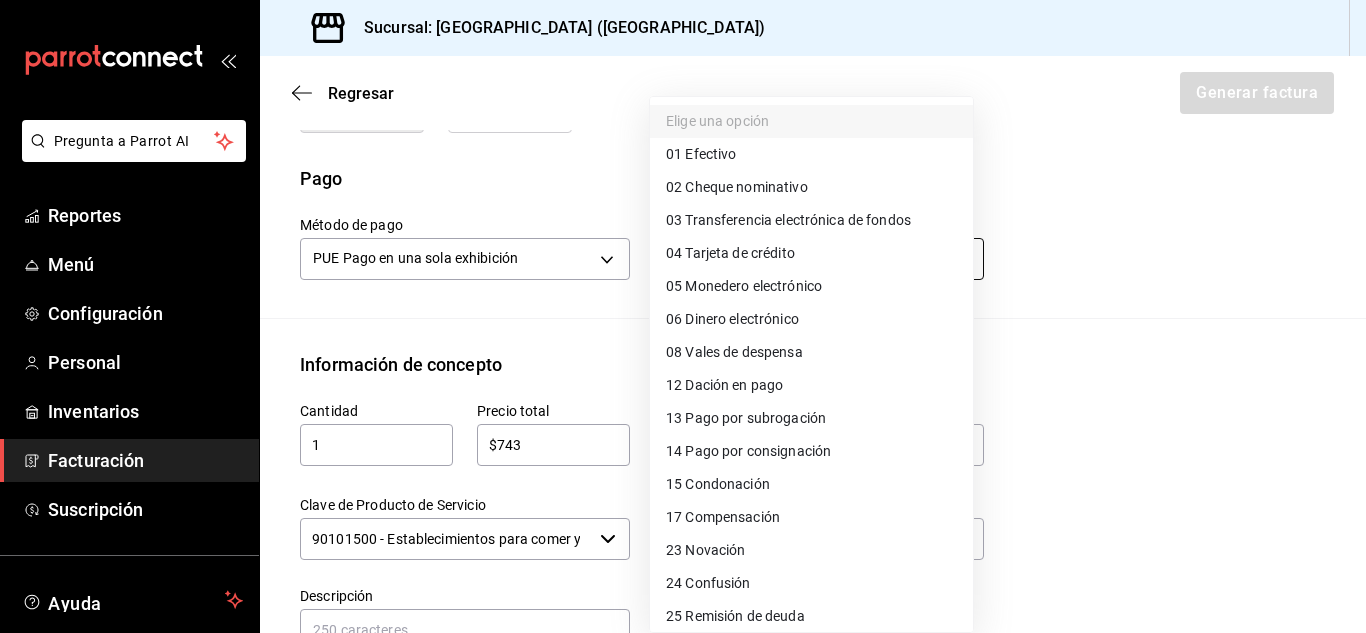 click on "Pregunta a Parrot AI Reportes   Menú   Configuración   Personal   Inventarios   Facturación   Suscripción   Ayuda Recomienda Parrot   [PERSON_NAME]   Sugerir nueva función   Sucursal: [GEOGRAPHIC_DATA] ([GEOGRAPHIC_DATA]) Regresar Generar factura Emisor Perfil fiscal OMC GOURMET Tipo de comprobante Ingreso Receptor Nombre / Razón social INSTITUTO MEXICANO DEL SEGURO SOCIAL RFC Receptor IMS421231I45 Régimen fiscal Personas [PERSON_NAME] con Fines no Lucrativos Uso de CFDI S01: Sin efectos fiscales Correo electrónico [PERSON_NAME][EMAIL_ADDRESS][DOMAIN_NAME] Elige cómo quieres agregar los conceptos a tu factura Manualmente Asociar orden Pago Método de pago PUE   Pago en una sola exhibición PUE Forma de pago Elige una opción Información de concepto Cantidad 1 ​ Precio total $743 ​ Impuestos IVA 0% IVA_0 Clave de Producto de Servicio 90101500 - Establecimientos para comer y beber ​ Unidad E48 - Unidad de Servicio ​ Descripción Agregar IVA Total $0.00 IEPS Total $0.00 Subtotal $0.00 Total $0.00 Orden Cantidad Clave" at bounding box center [683, 316] 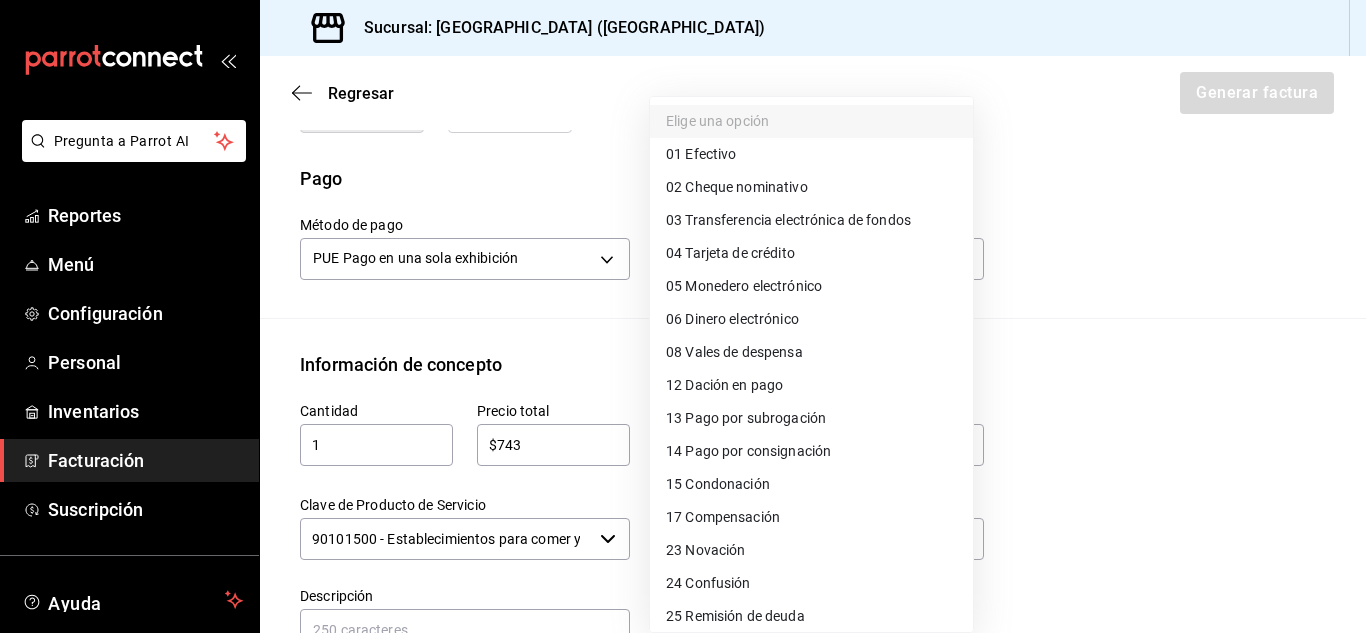 click at bounding box center (683, 316) 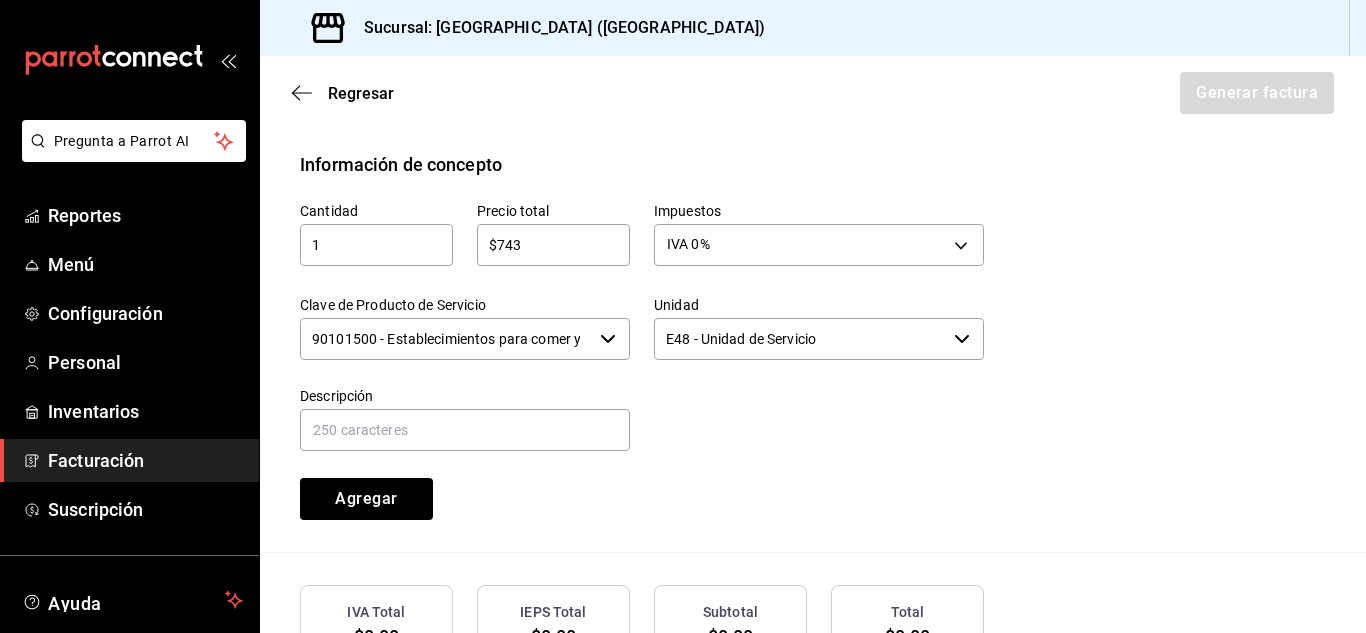 scroll, scrollTop: 954, scrollLeft: 0, axis: vertical 